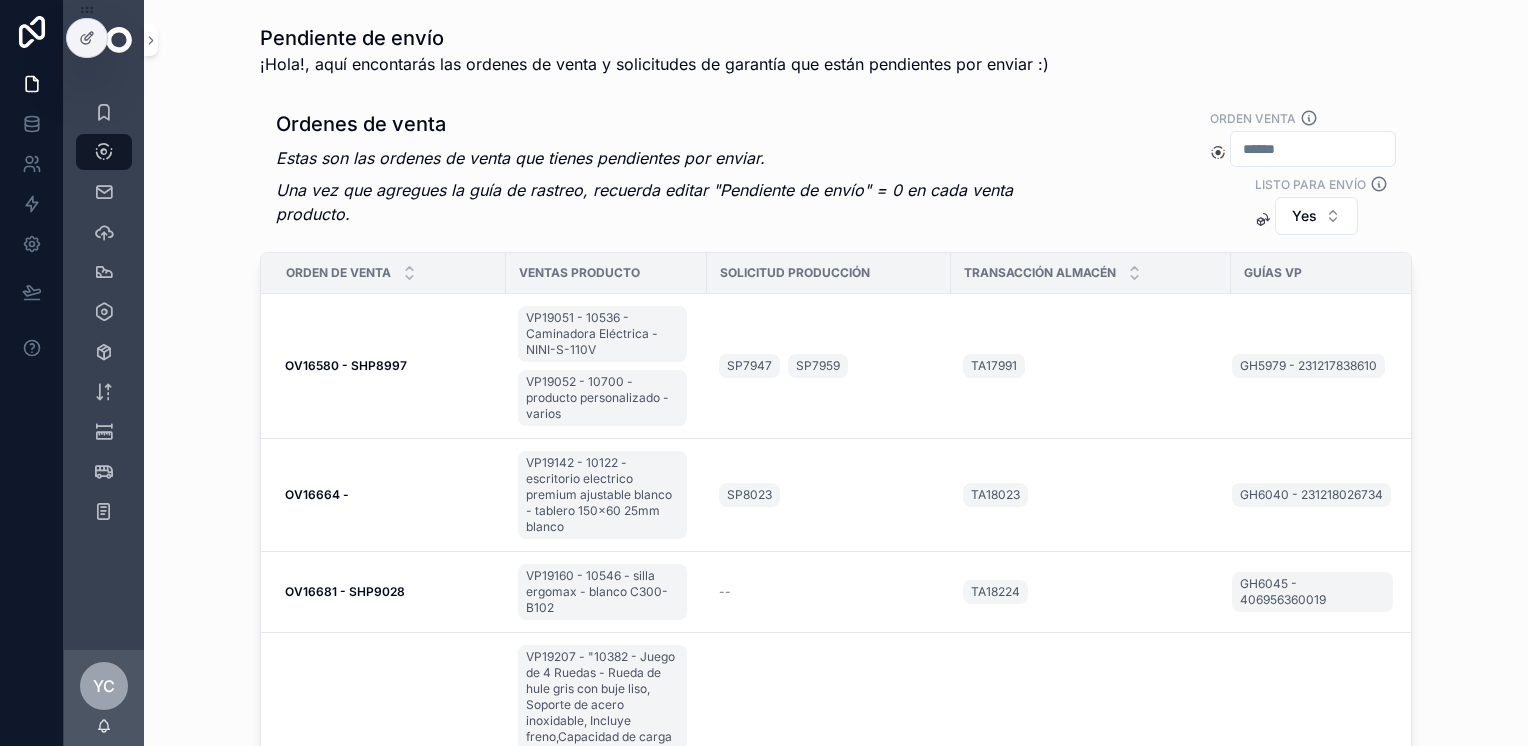 scroll, scrollTop: 0, scrollLeft: 0, axis: both 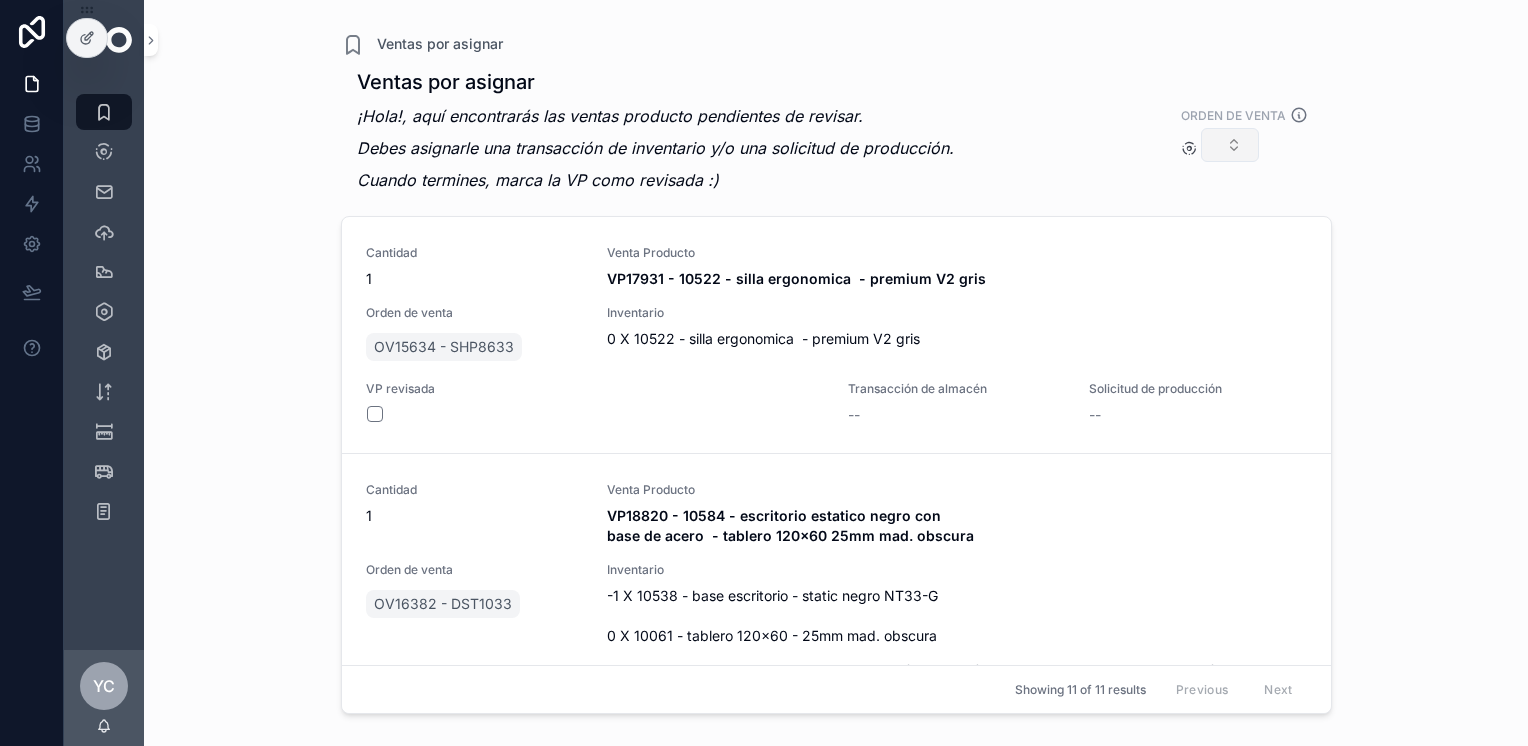 click at bounding box center [1230, 145] 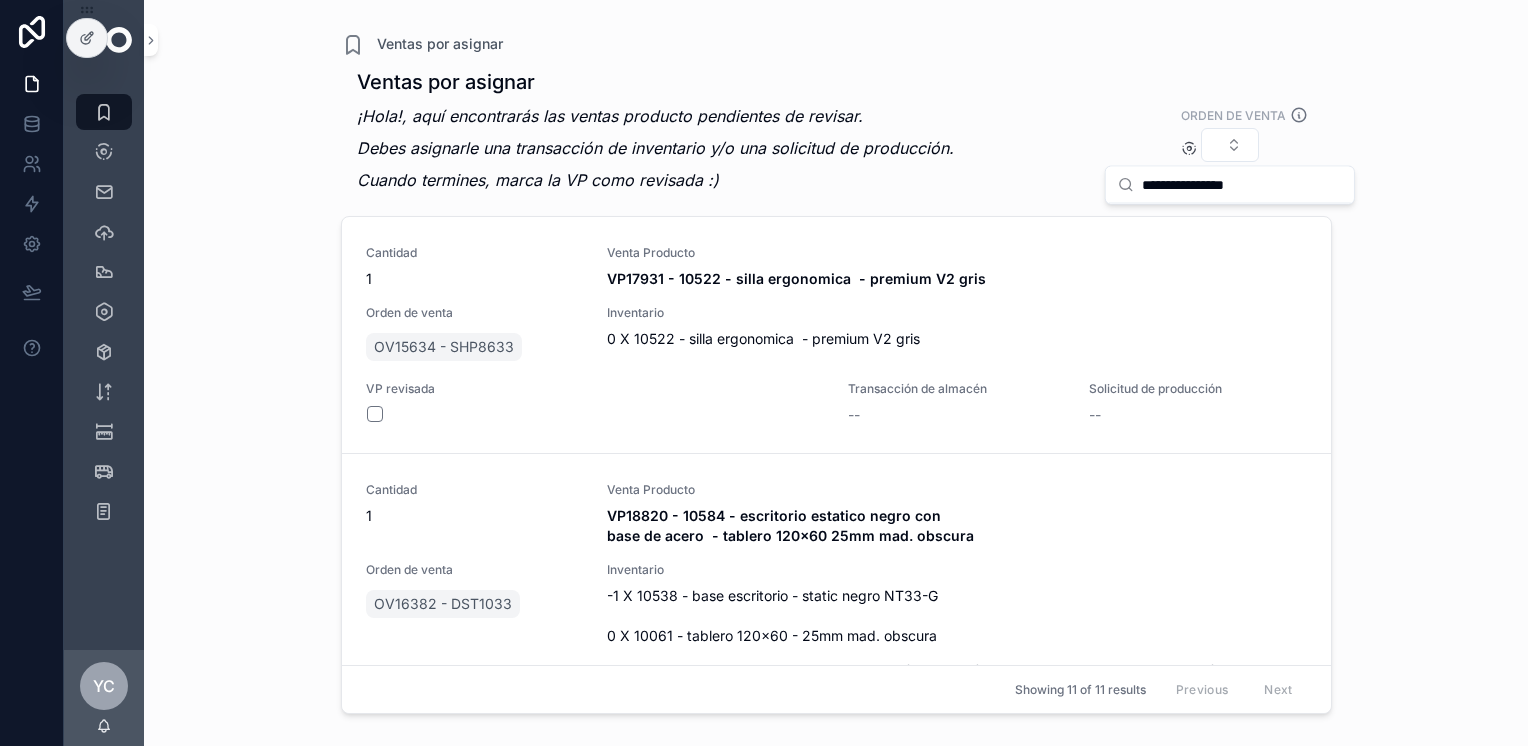 type on "**********" 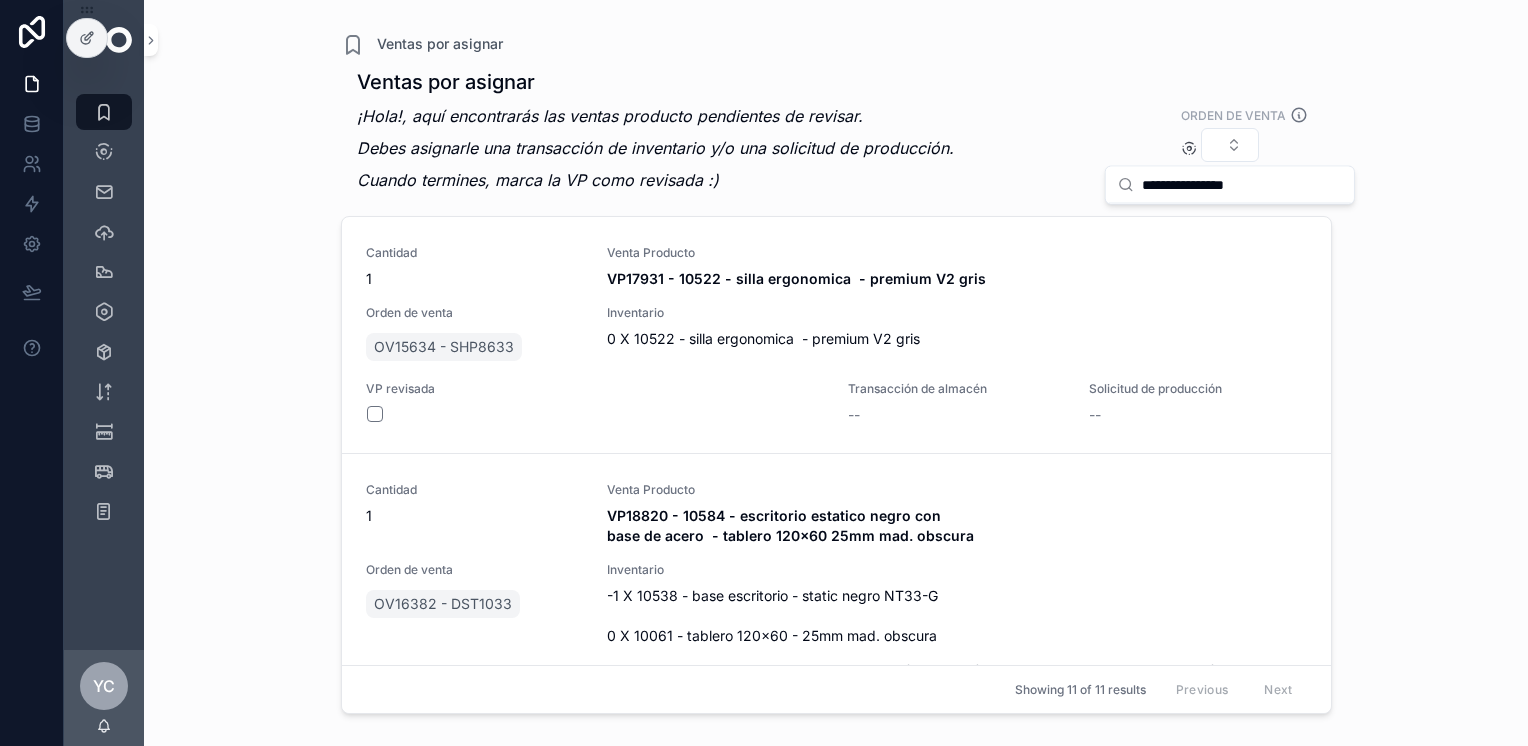 click on "Cuando termines, marca la VP como revisada :)" at bounding box center (655, 180) 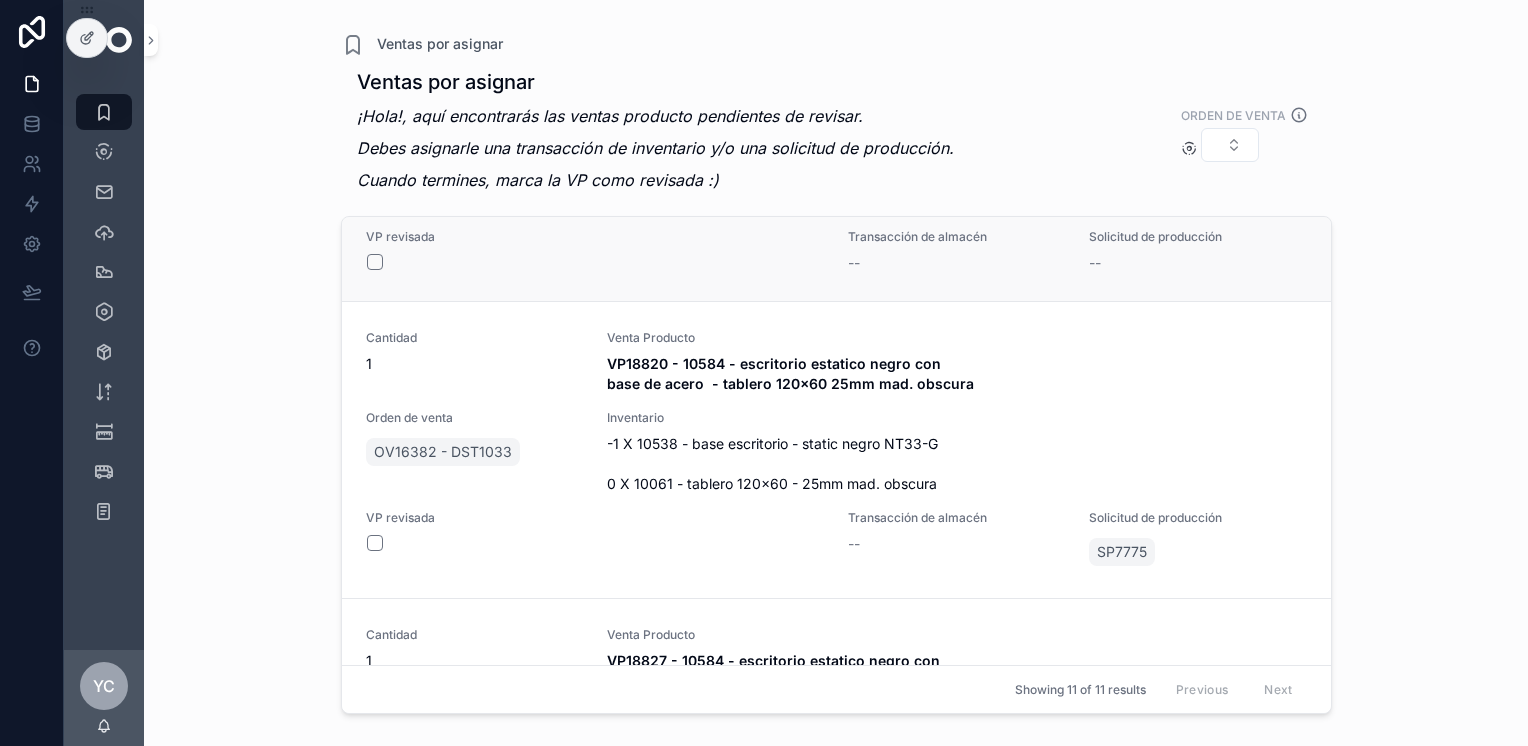 scroll, scrollTop: 500, scrollLeft: 0, axis: vertical 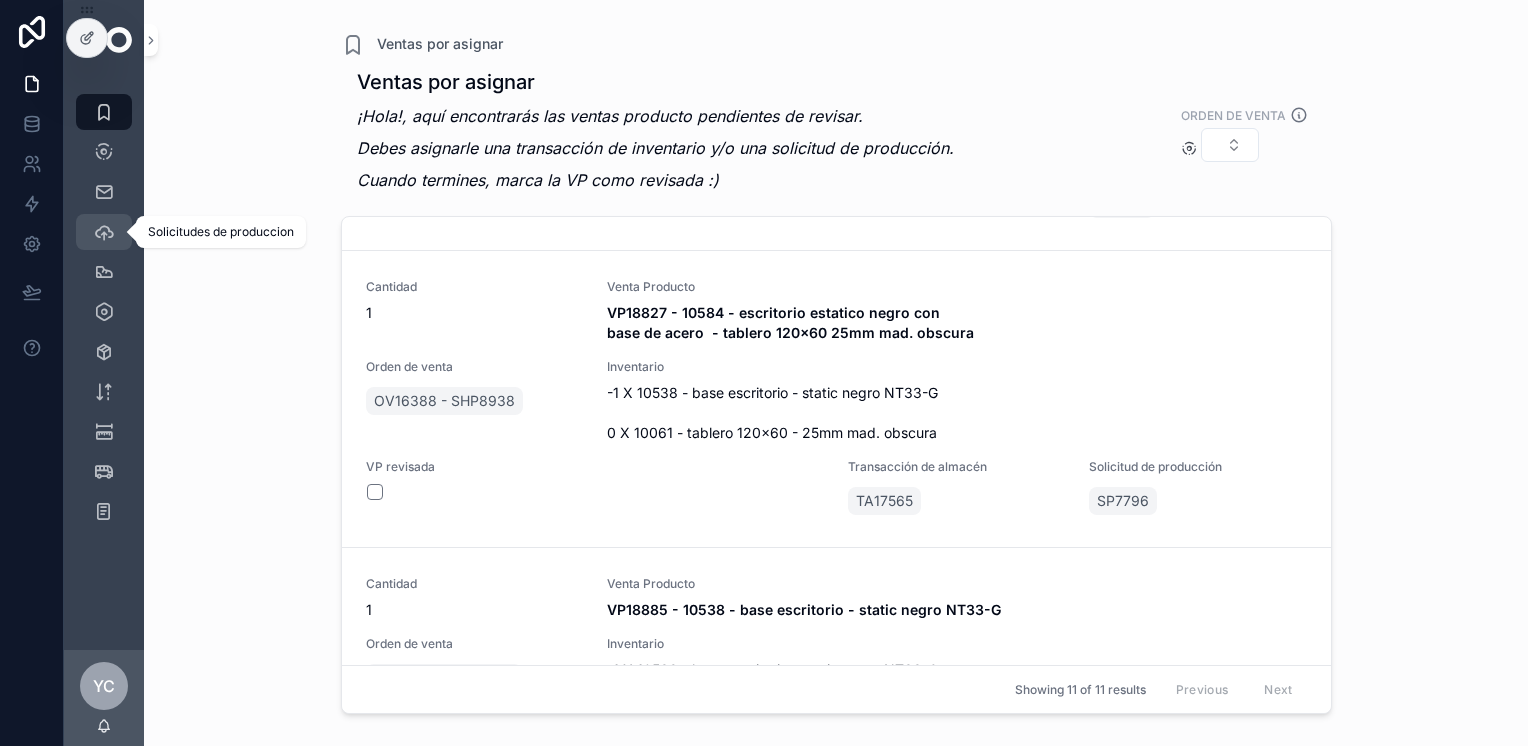 click on "Solicitudes de produccion" at bounding box center (104, 232) 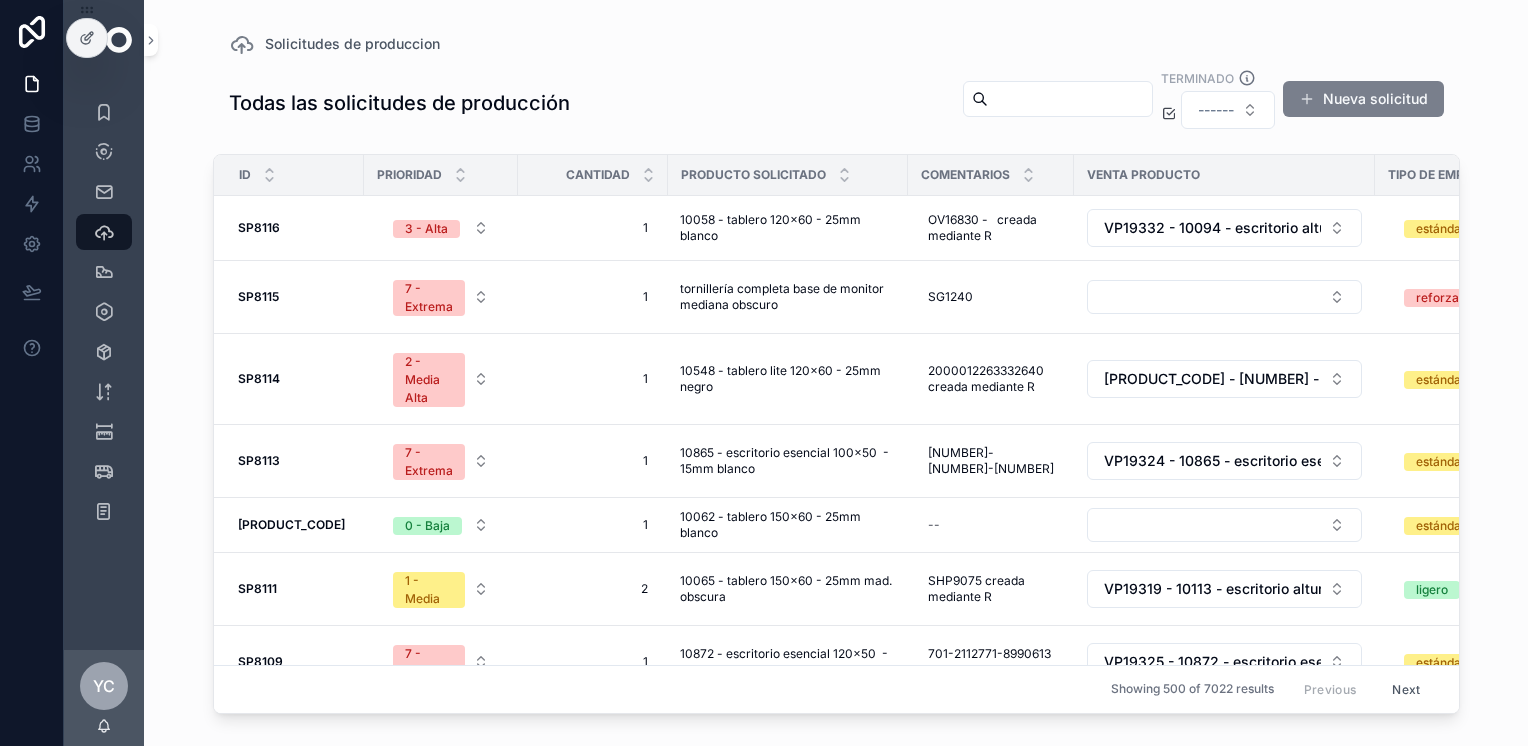 click on "Nueva solicitud" at bounding box center (1363, 99) 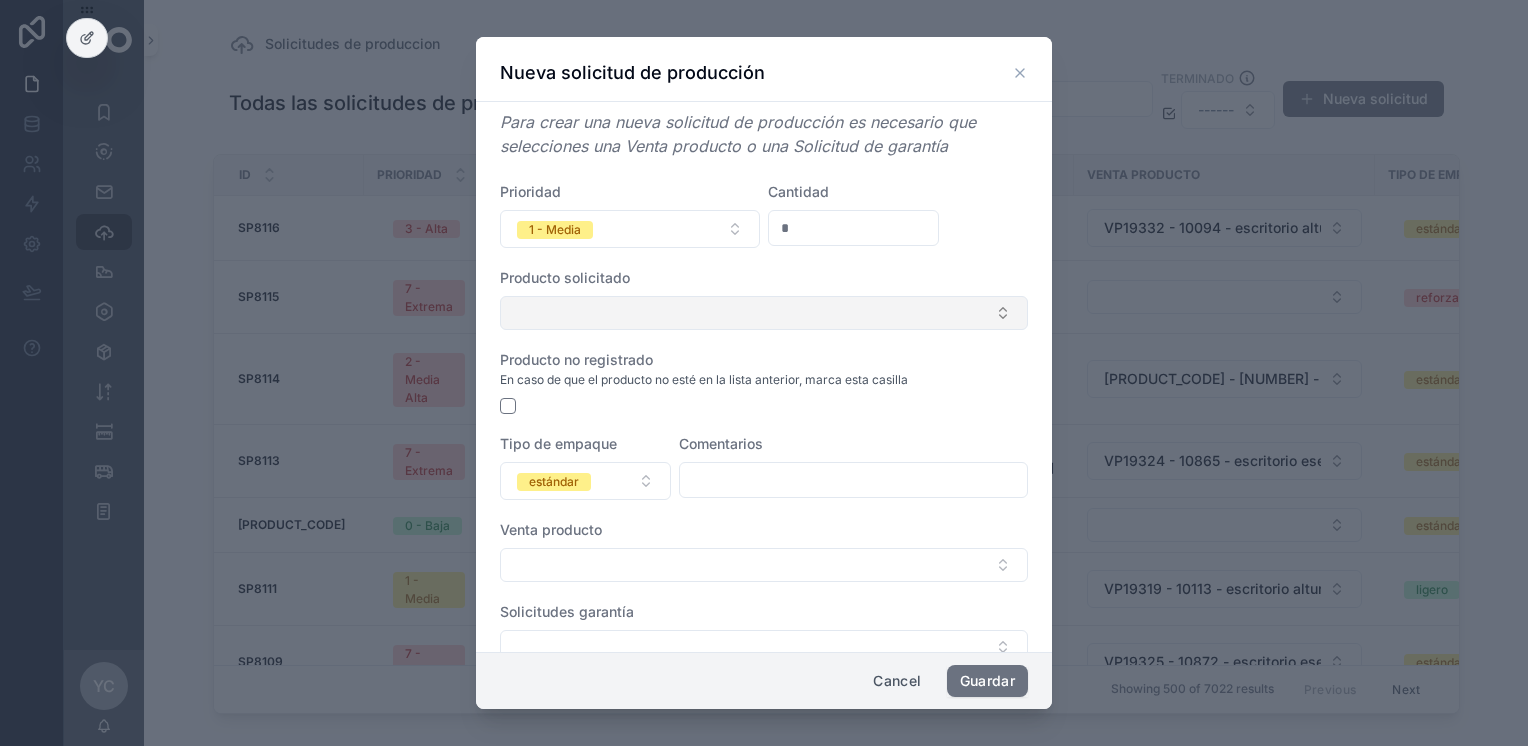 click at bounding box center (764, 313) 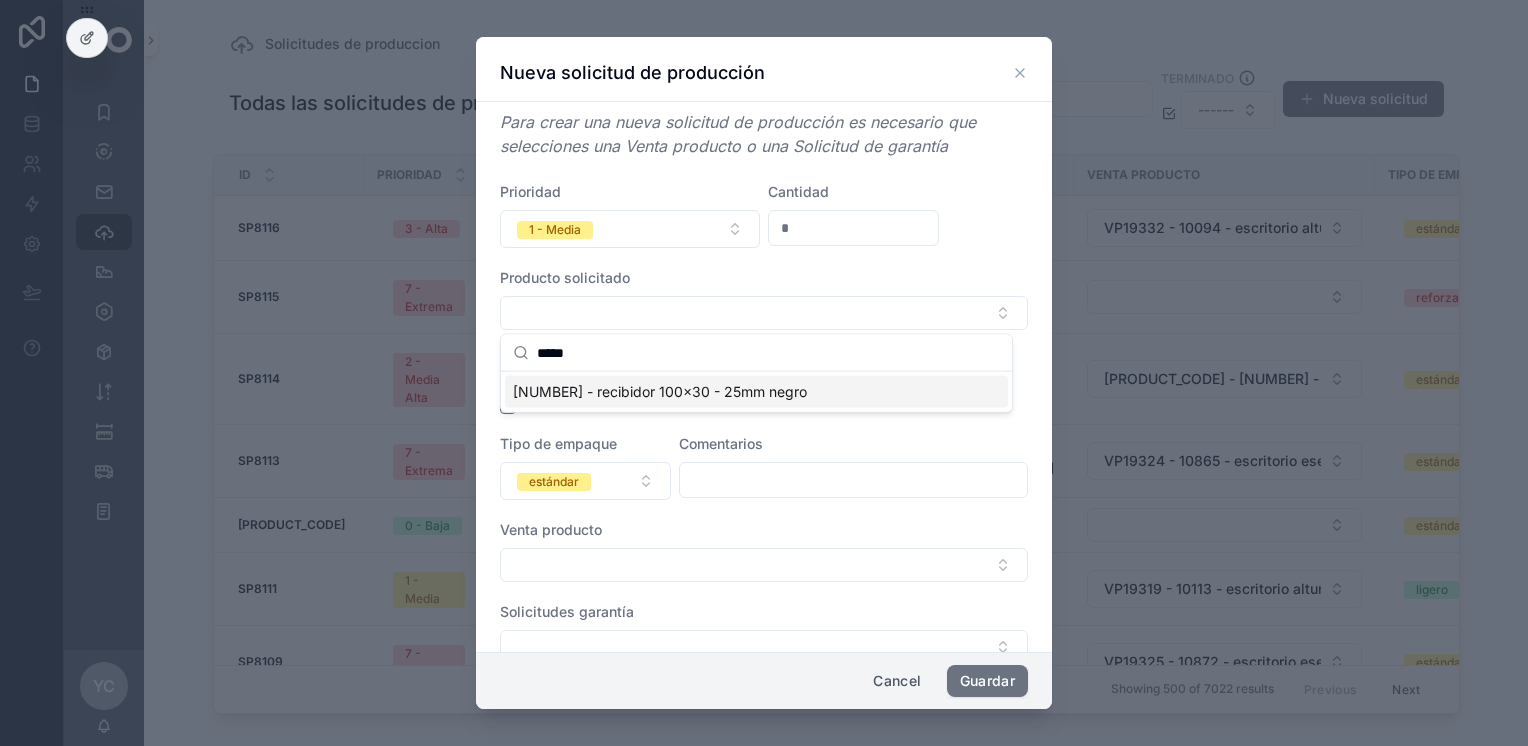 type on "*****" 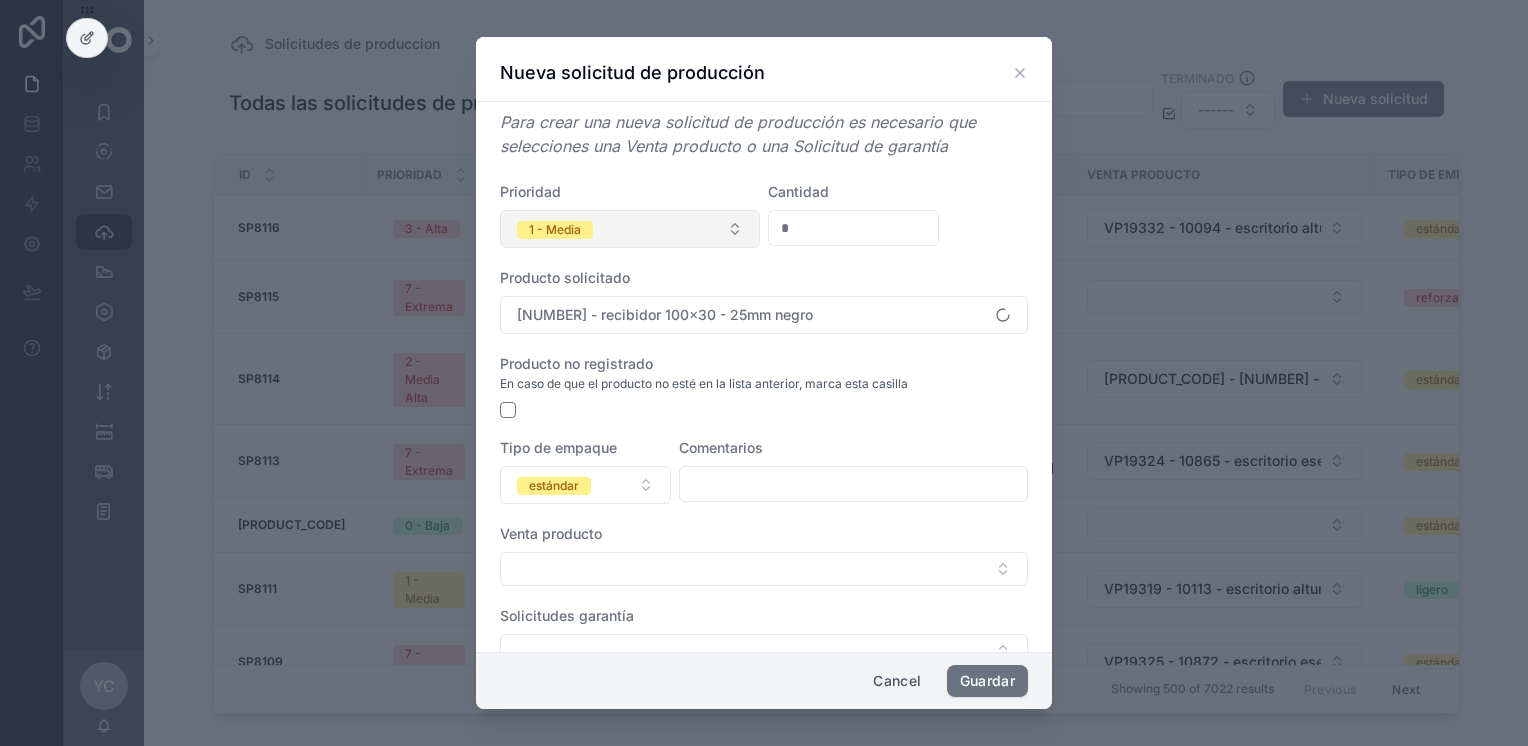 click on "1 - Media" at bounding box center (630, 229) 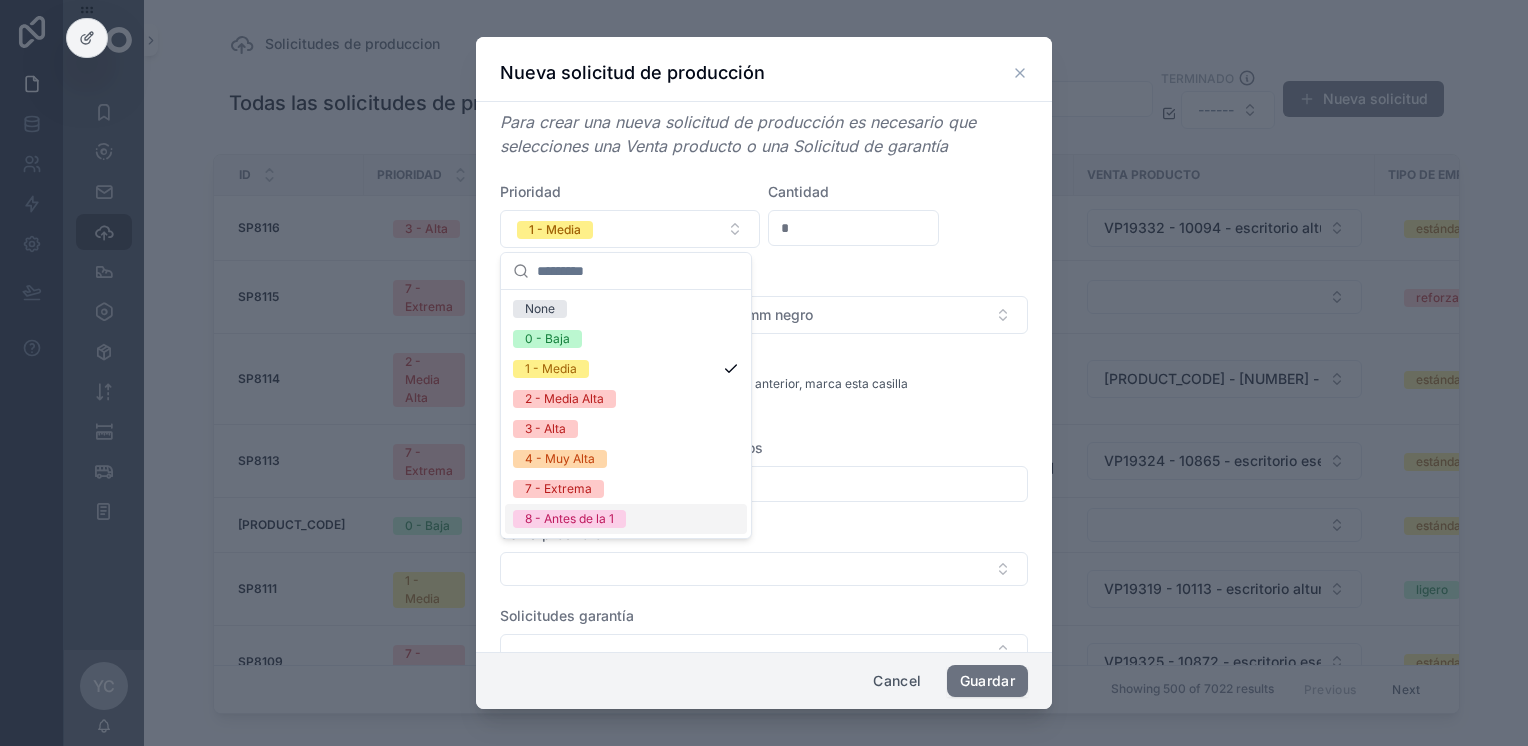 click on "8 - Antes de la 1" at bounding box center [569, 519] 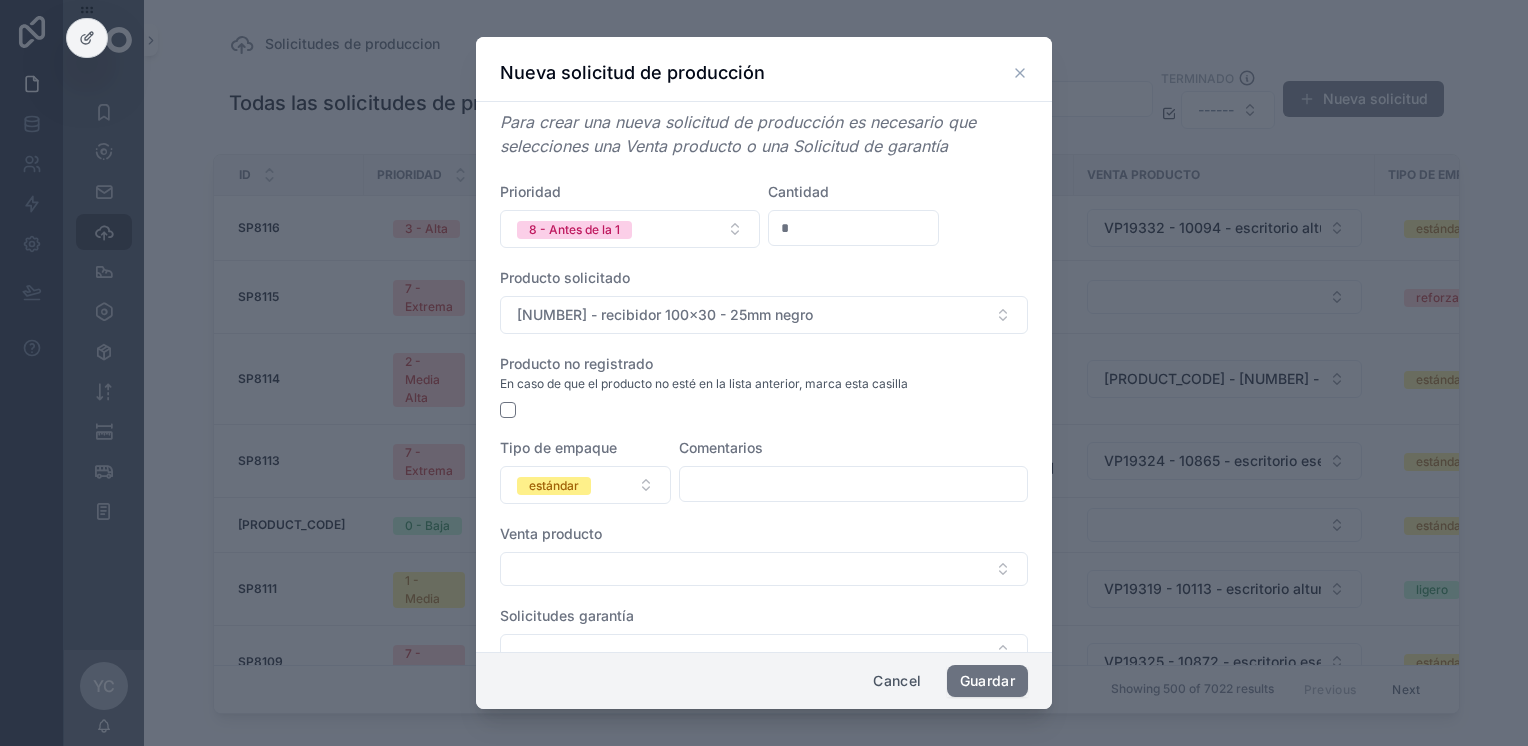 click at bounding box center (853, 484) 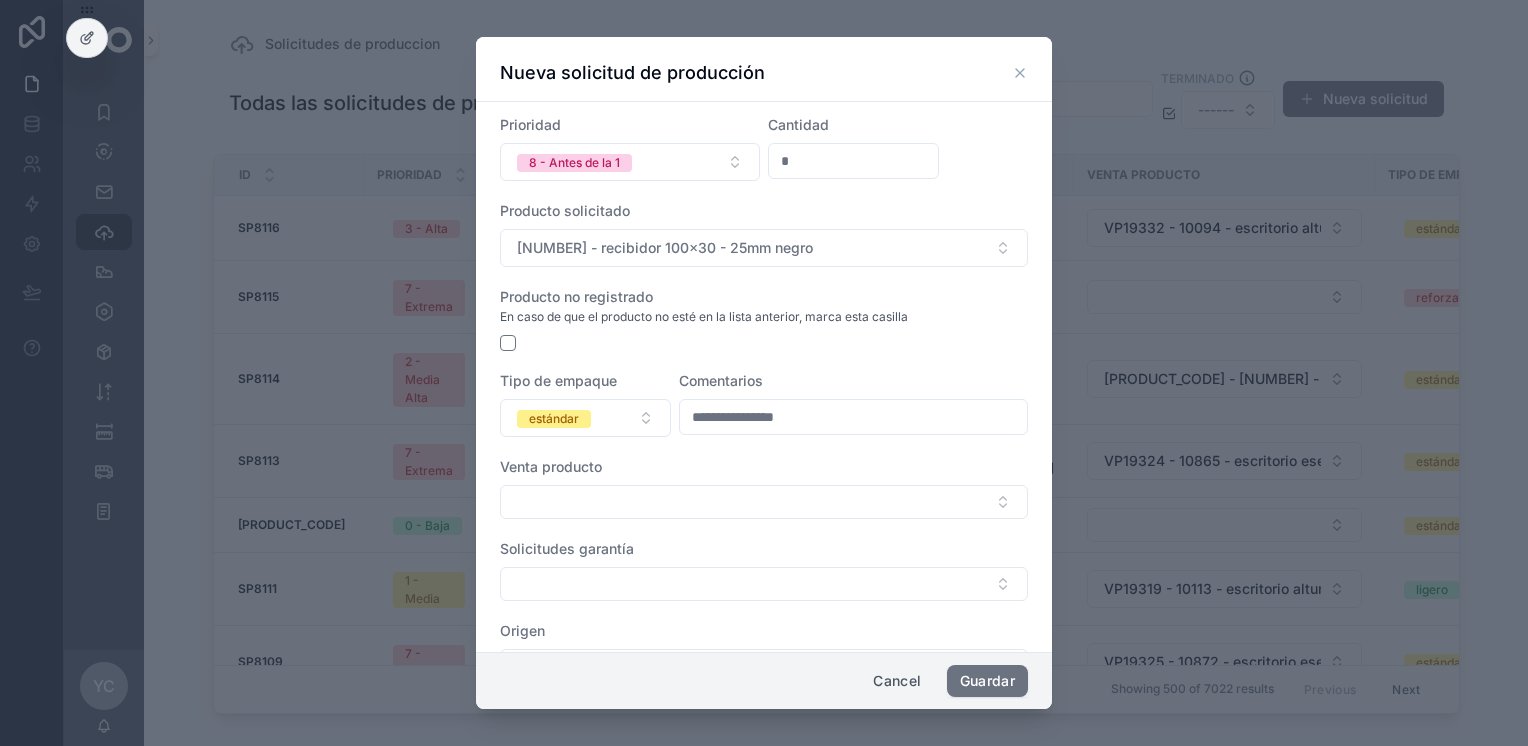 scroll, scrollTop: 136, scrollLeft: 0, axis: vertical 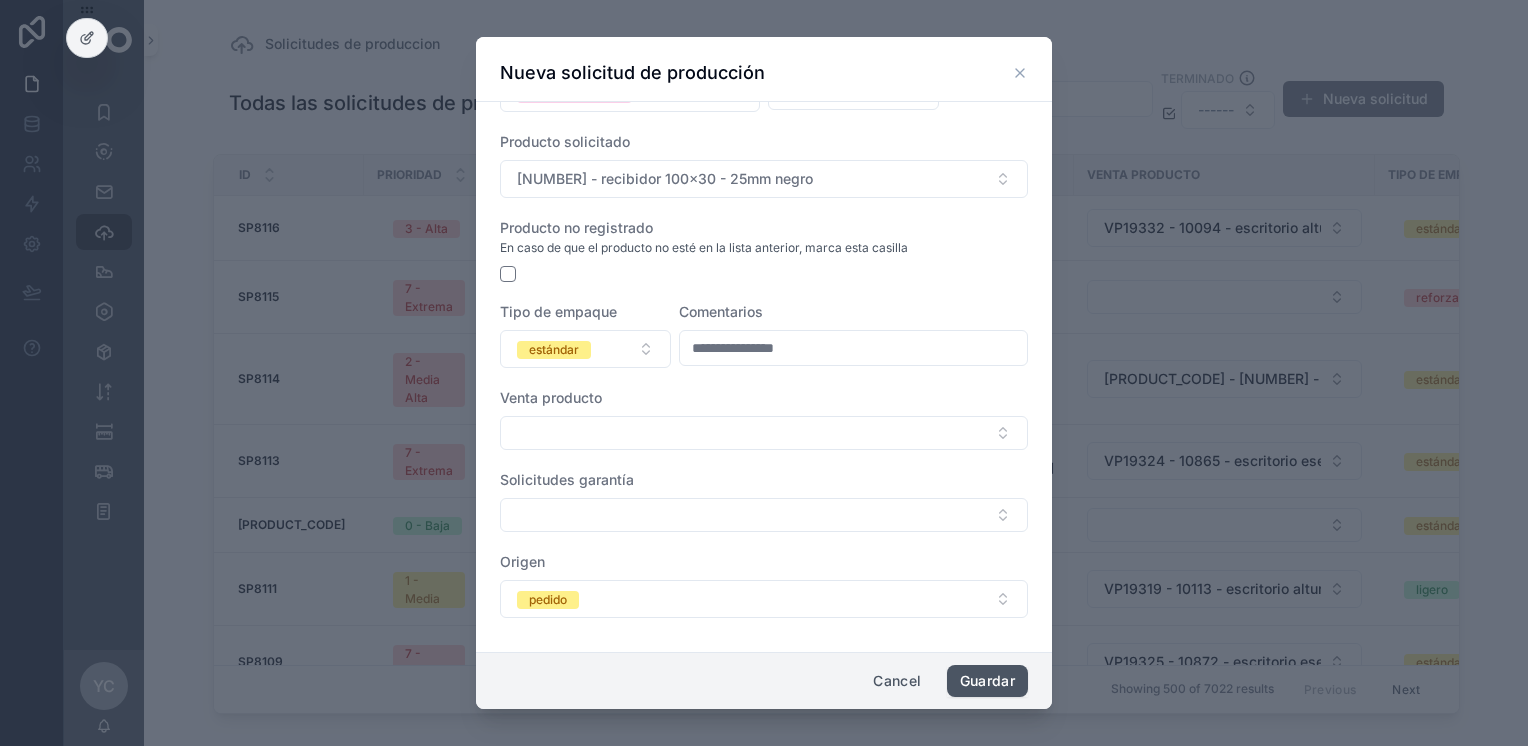 type on "**********" 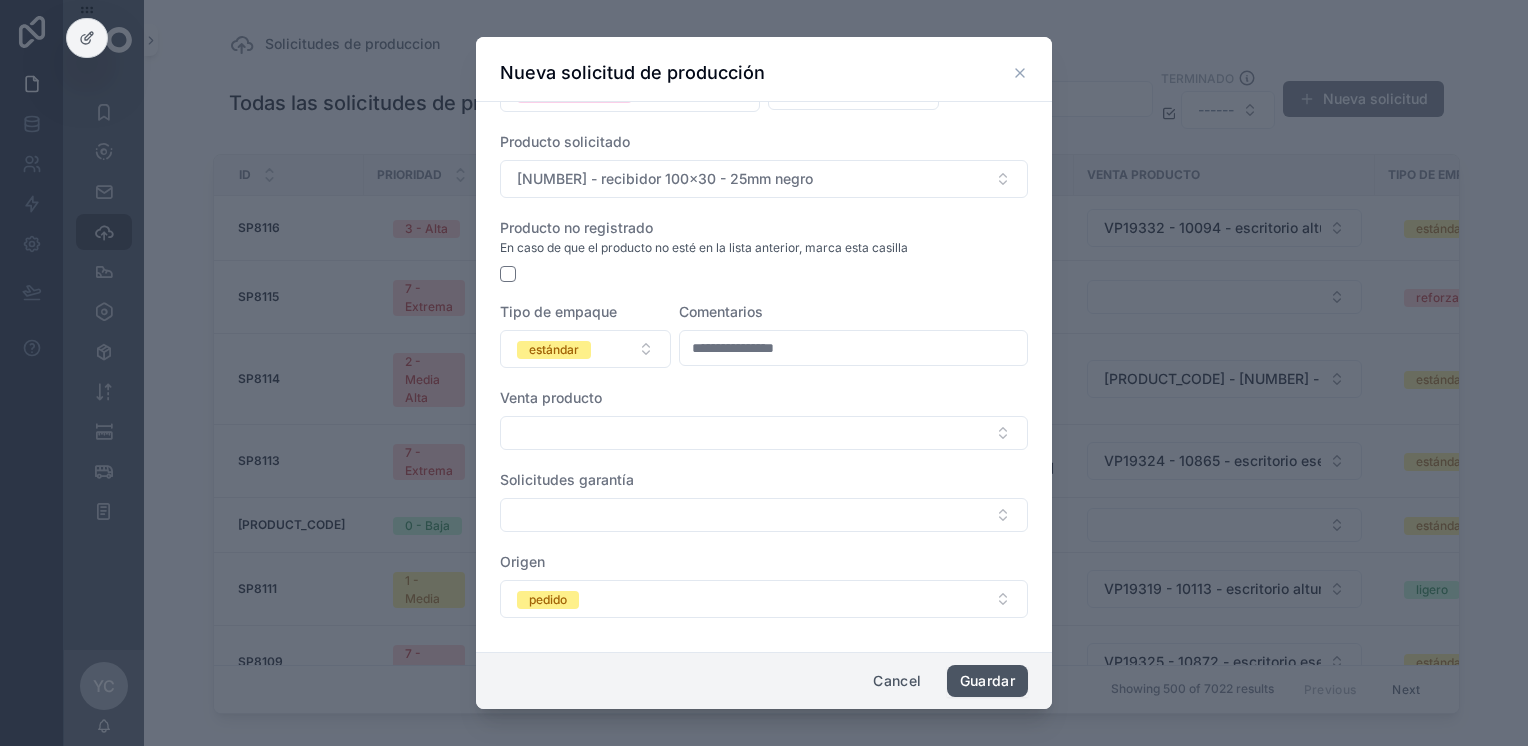 click on "Guardar" at bounding box center [987, 681] 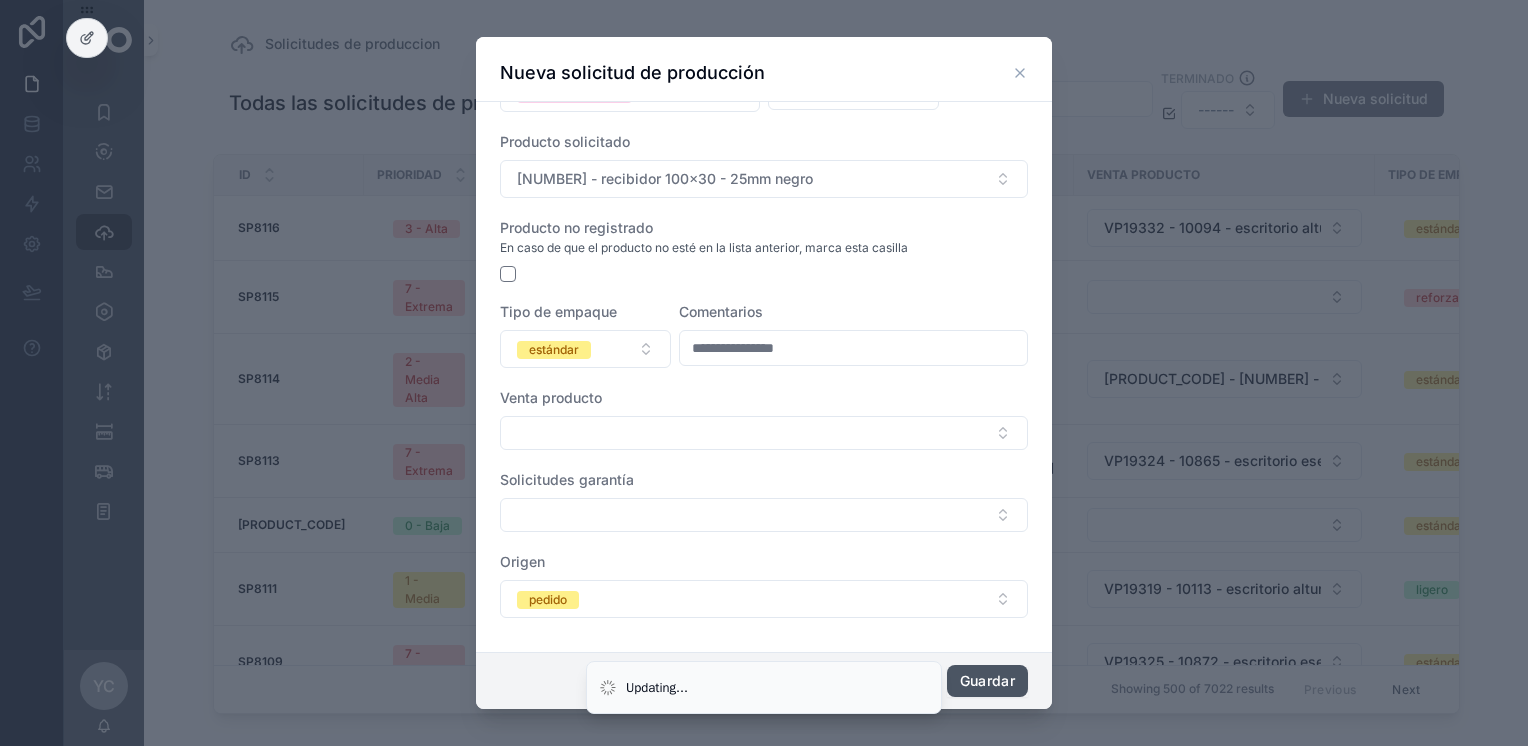 scroll, scrollTop: 0, scrollLeft: 0, axis: both 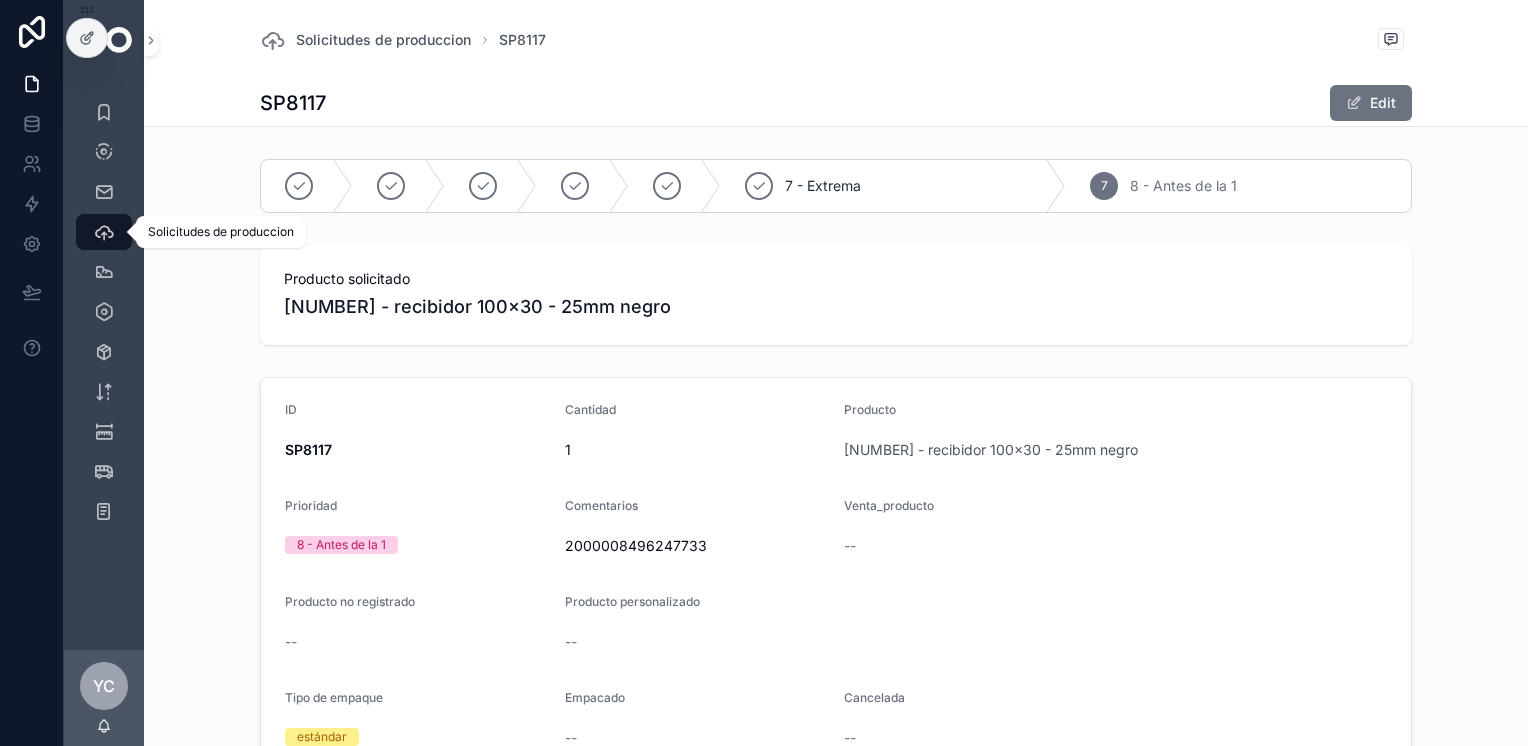 drag, startPoint x: 114, startPoint y: 234, endPoint x: 1479, endPoint y: 243, distance: 1365.0297 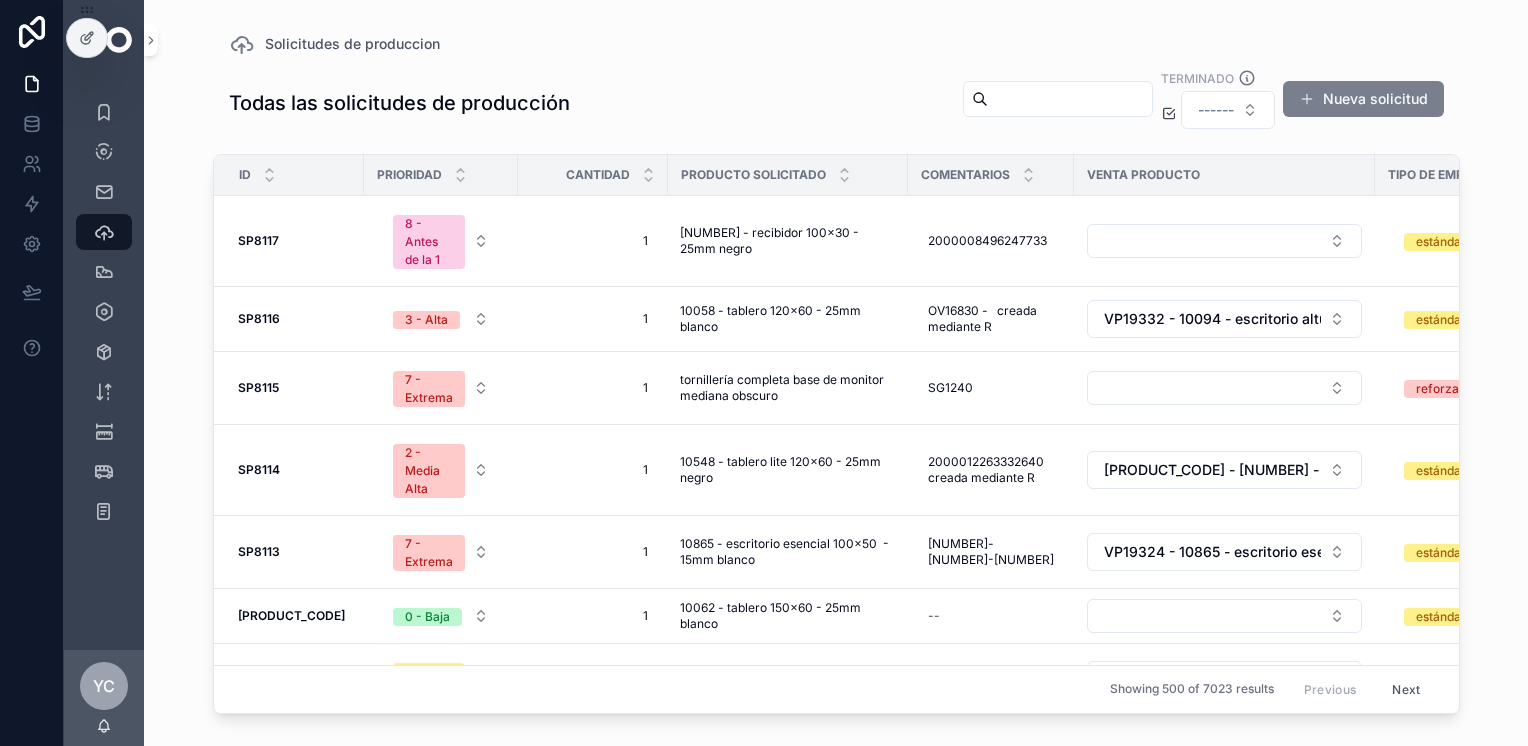click on "Nueva solicitud" at bounding box center [1363, 99] 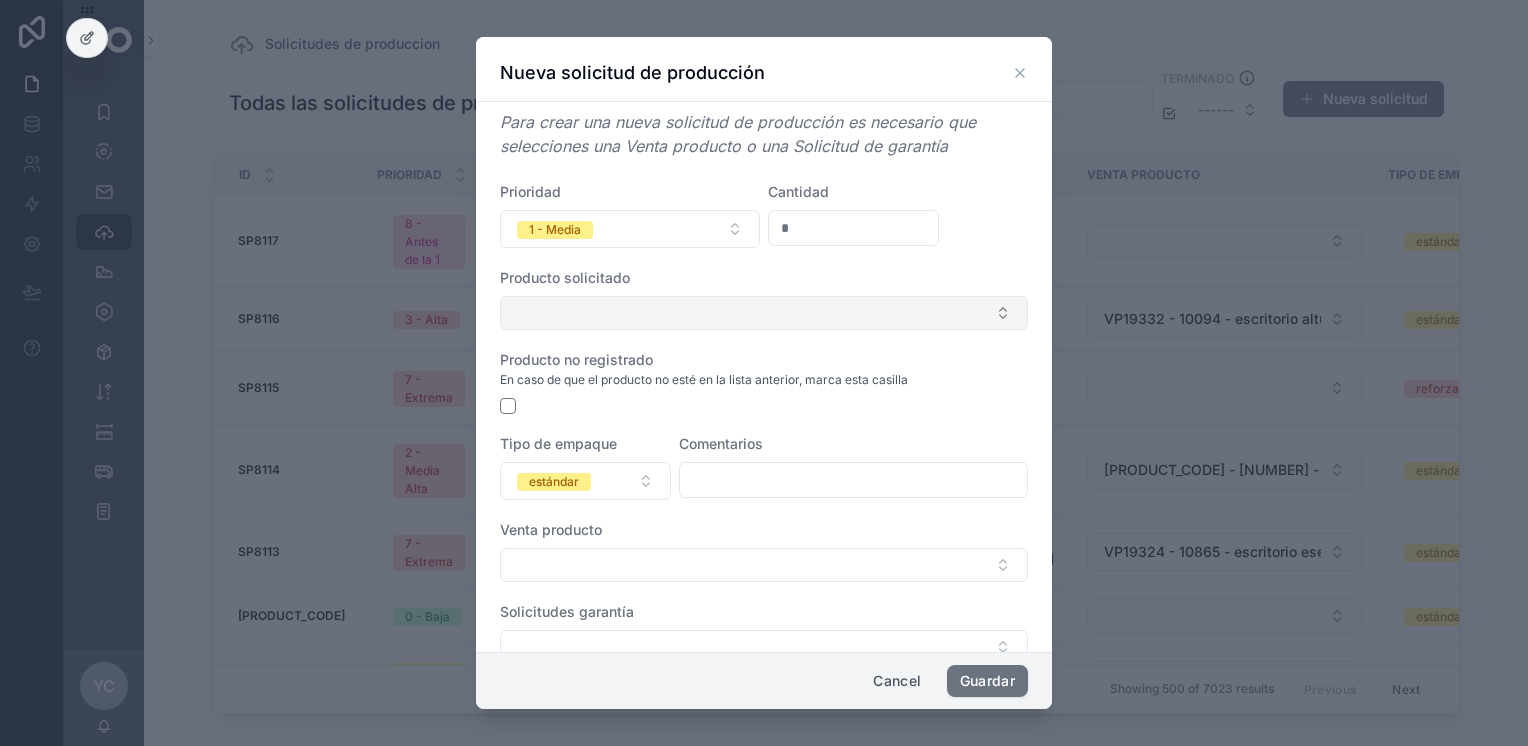 click at bounding box center (764, 313) 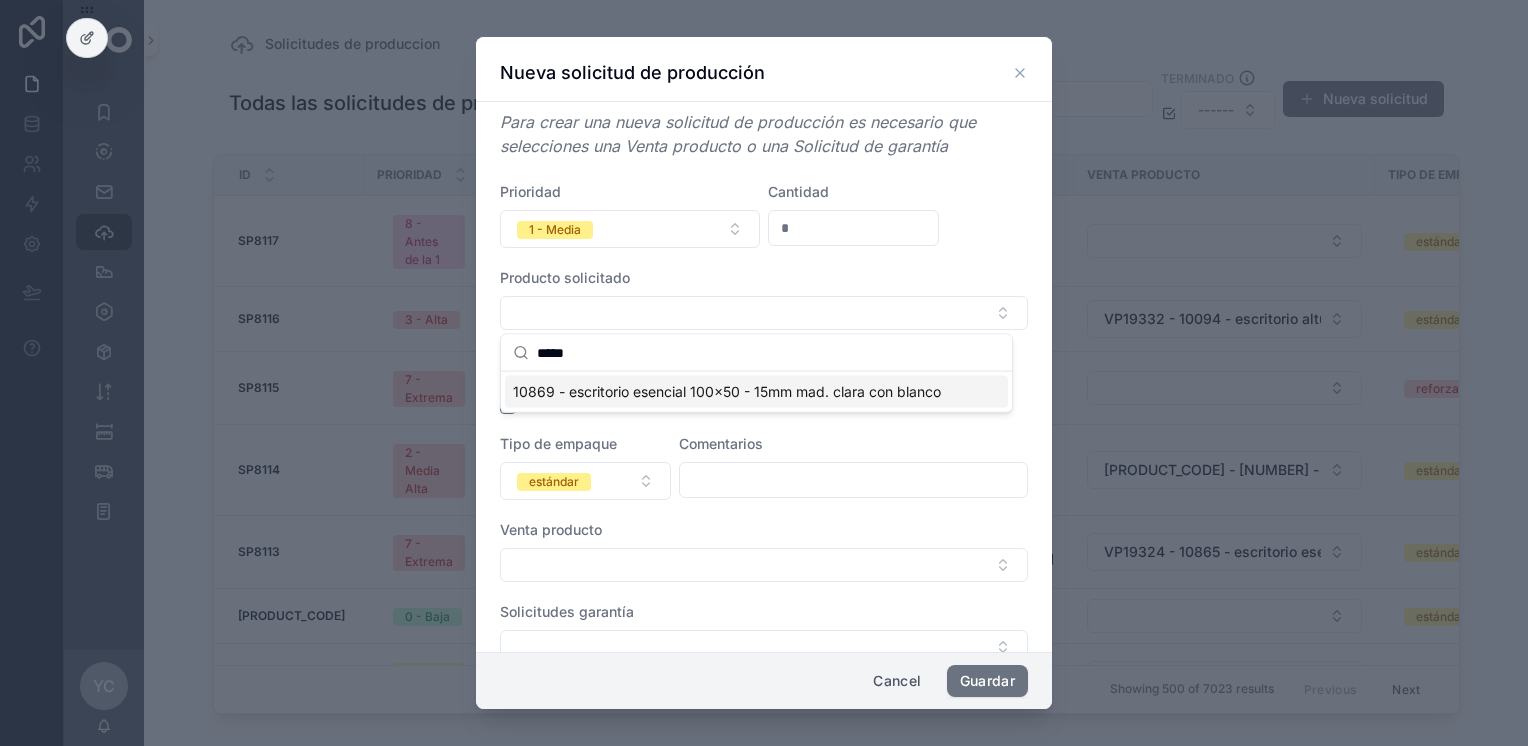 type on "*****" 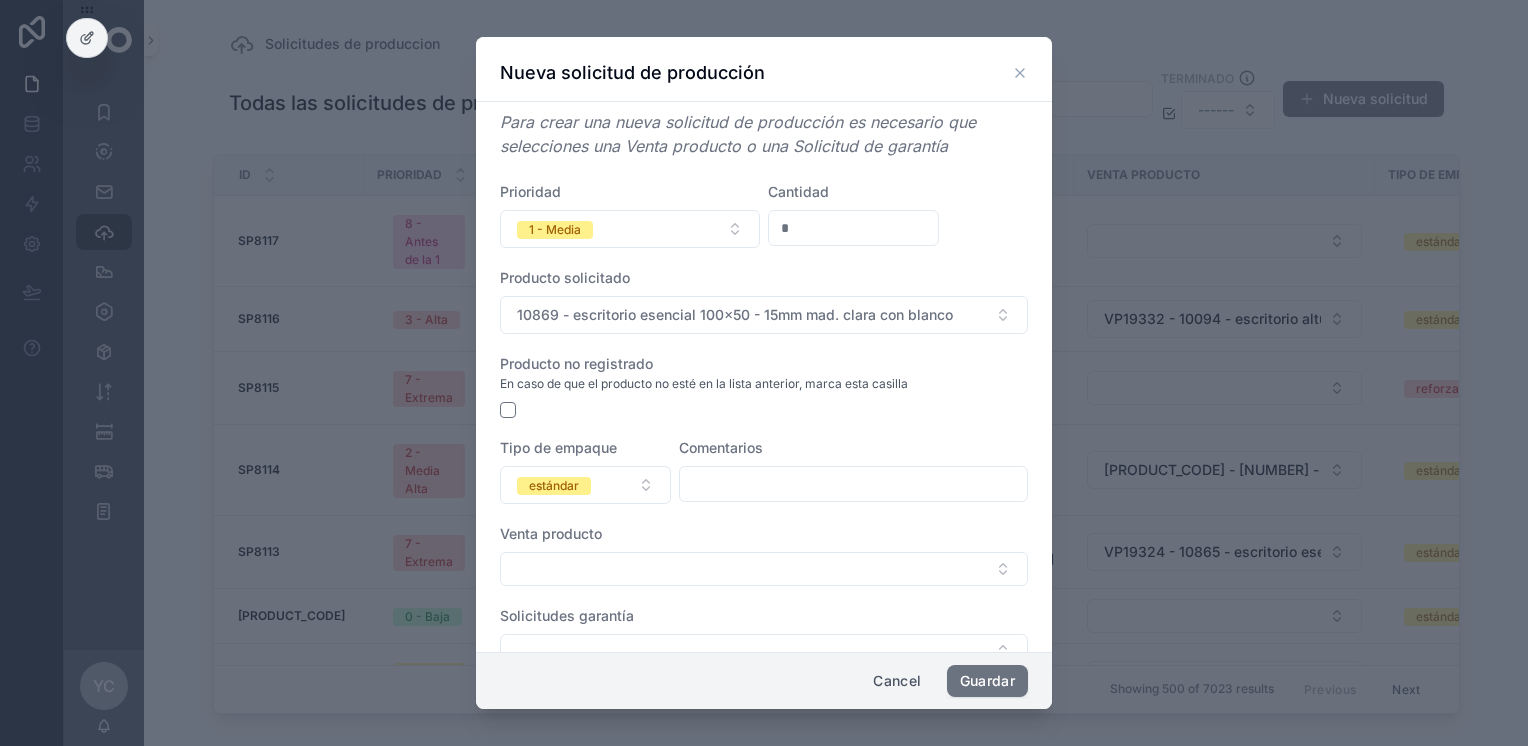 click at bounding box center (853, 484) 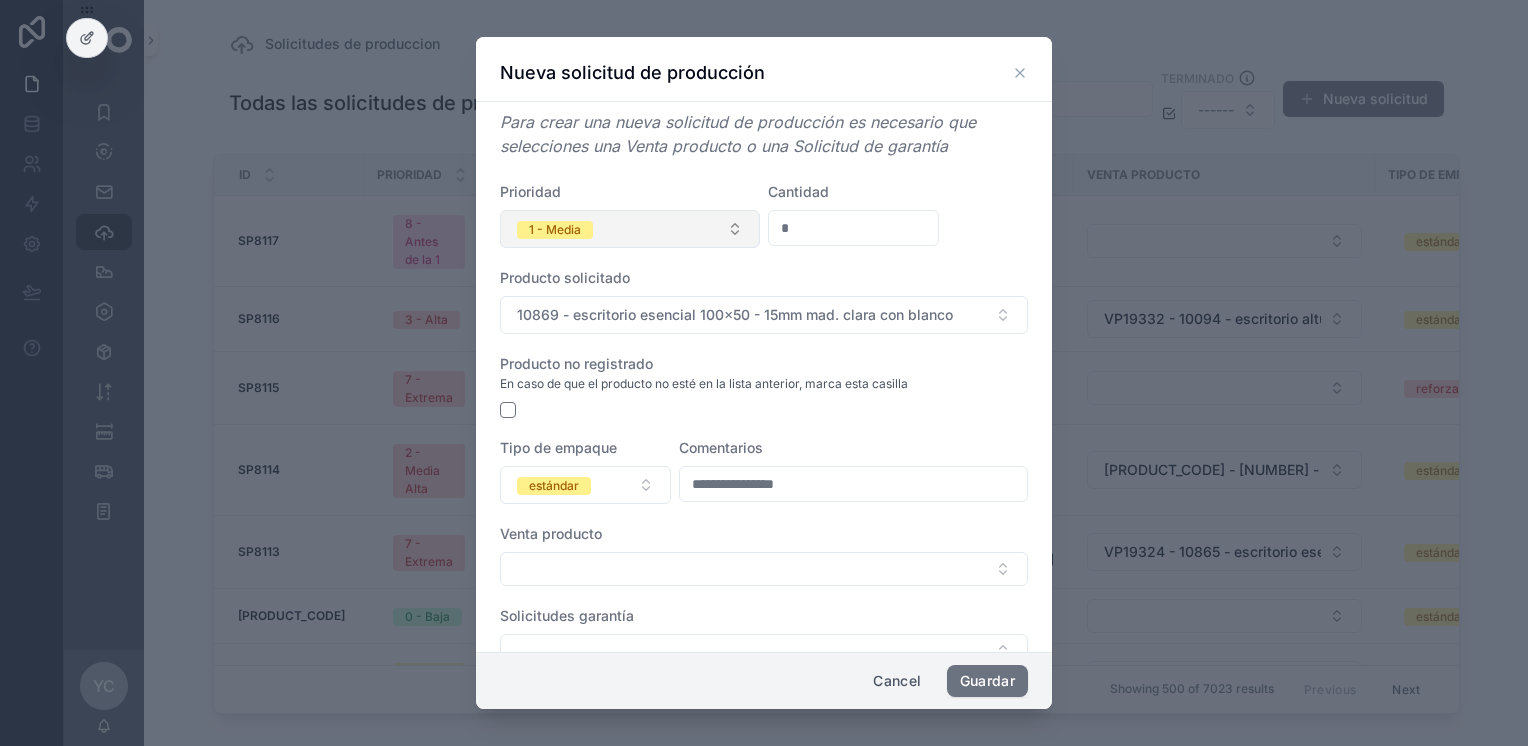 type on "**********" 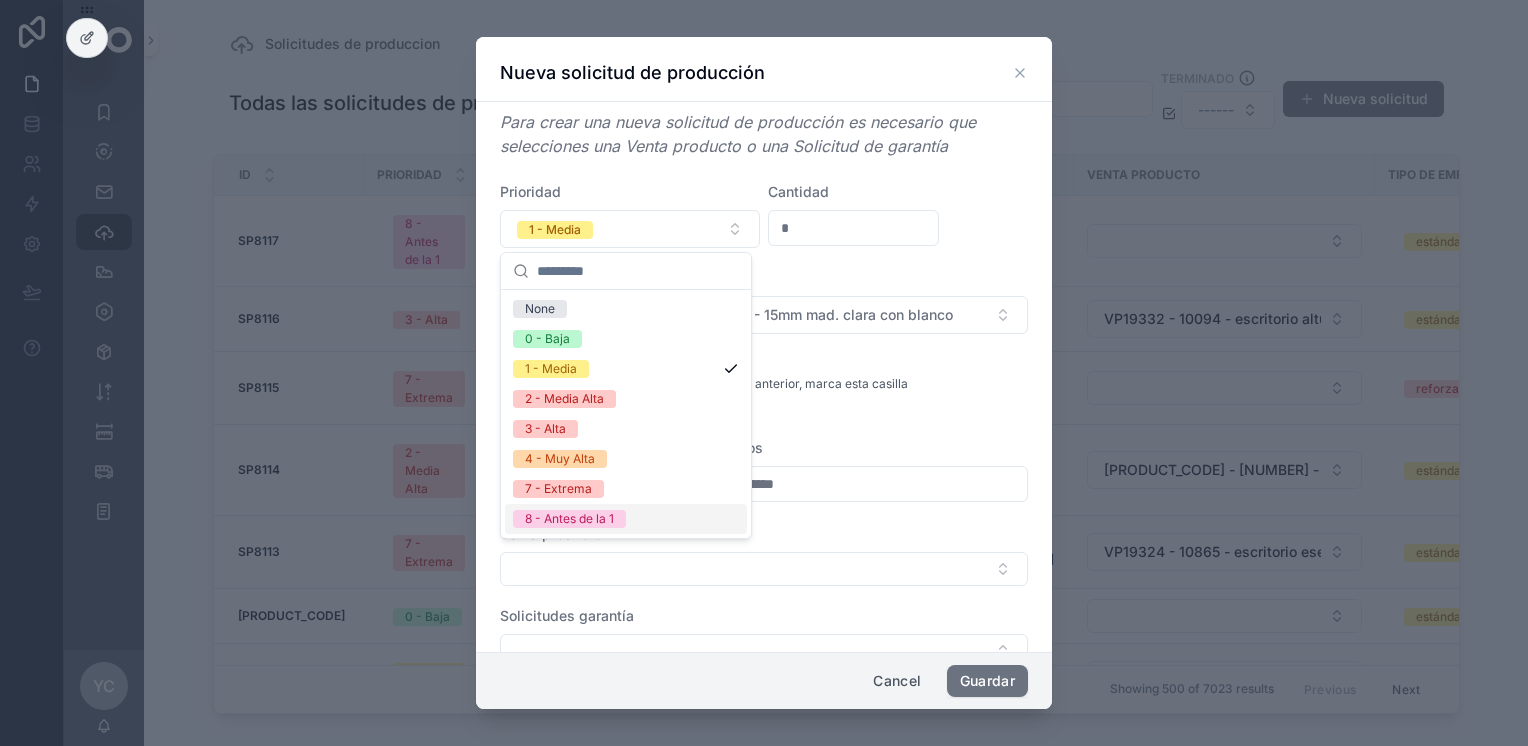 click on "8 - Antes de la 1" at bounding box center [569, 519] 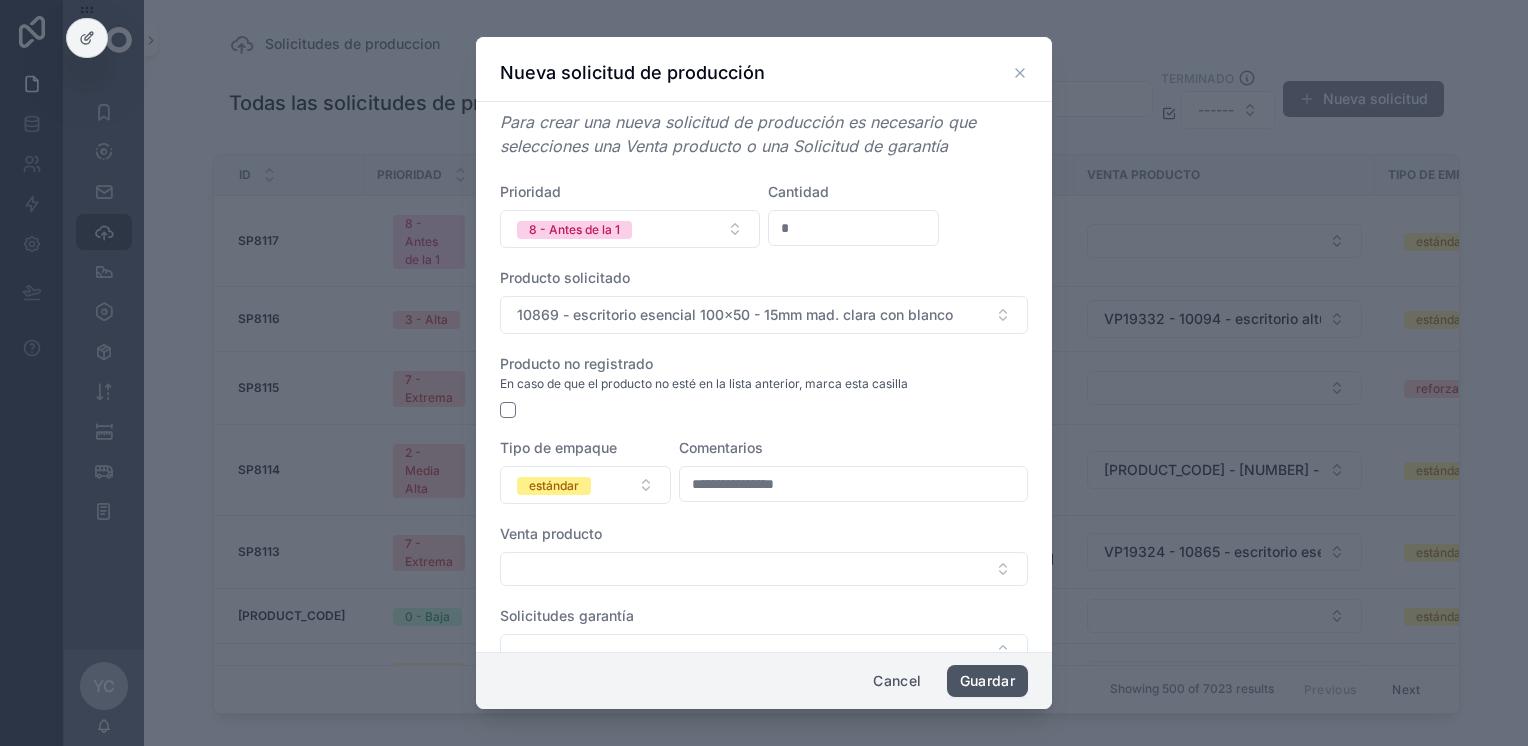 click on "Guardar" at bounding box center [987, 681] 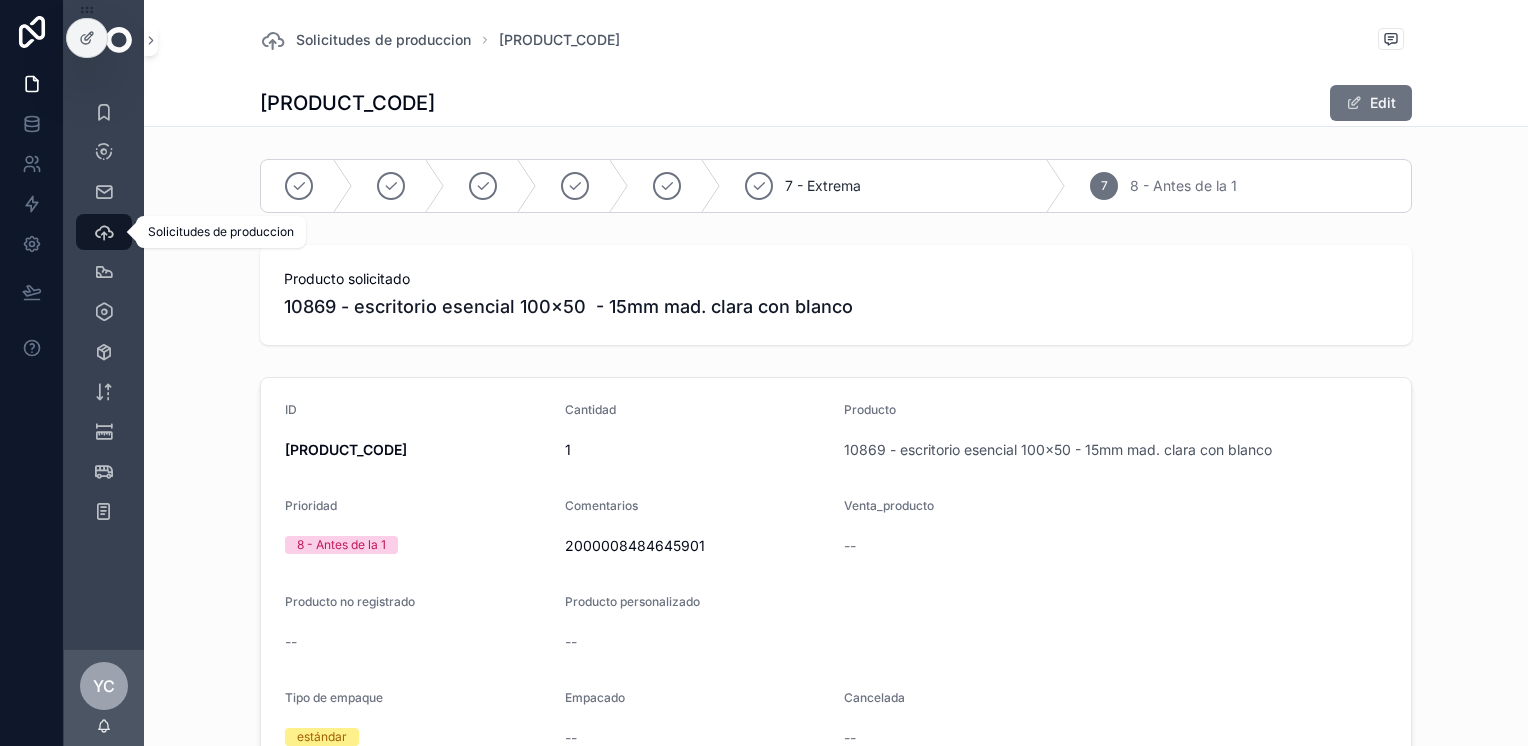 click on "Solicitudes de produccion" at bounding box center (104, 232) 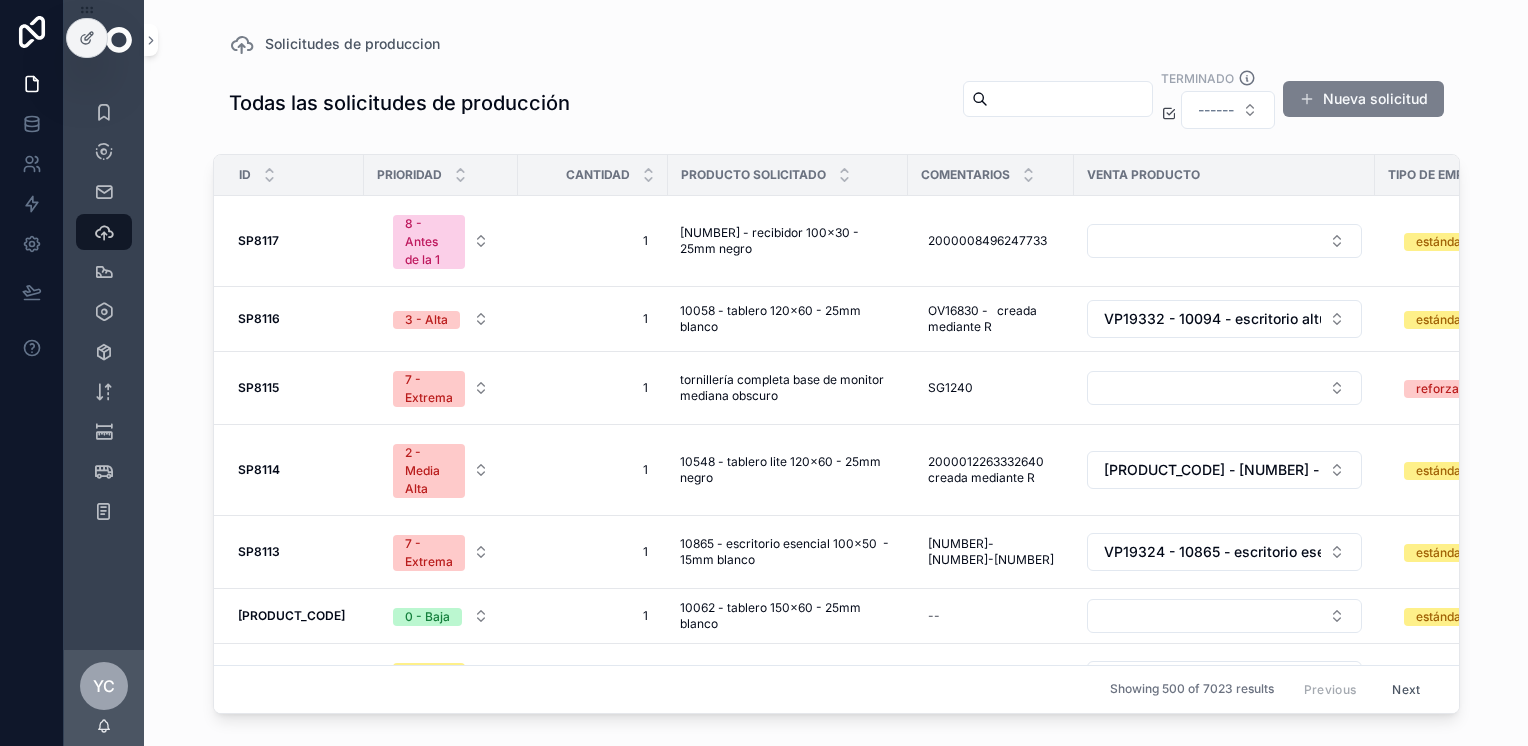 click on "Nueva solicitud" at bounding box center (1363, 99) 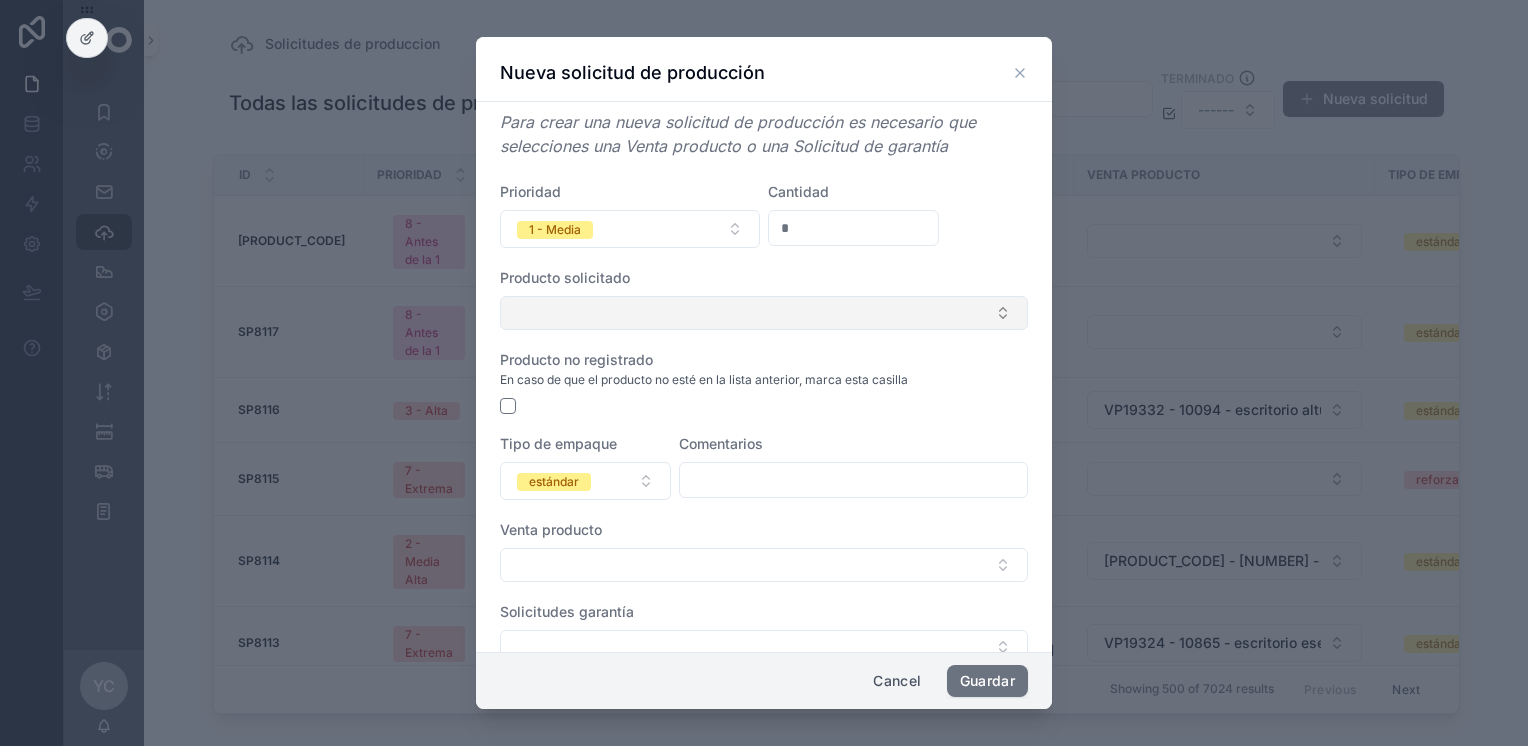 click at bounding box center [764, 313] 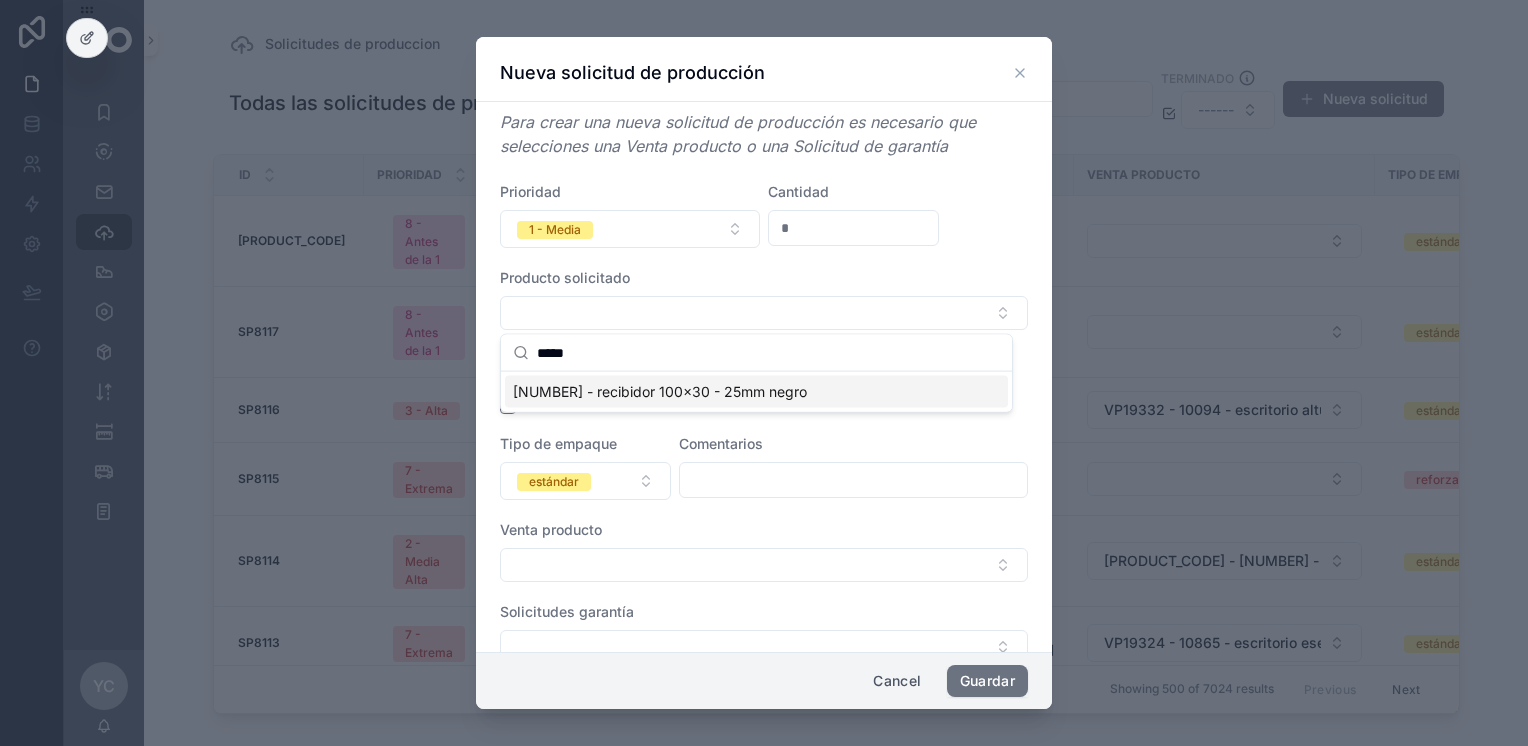type on "*****" 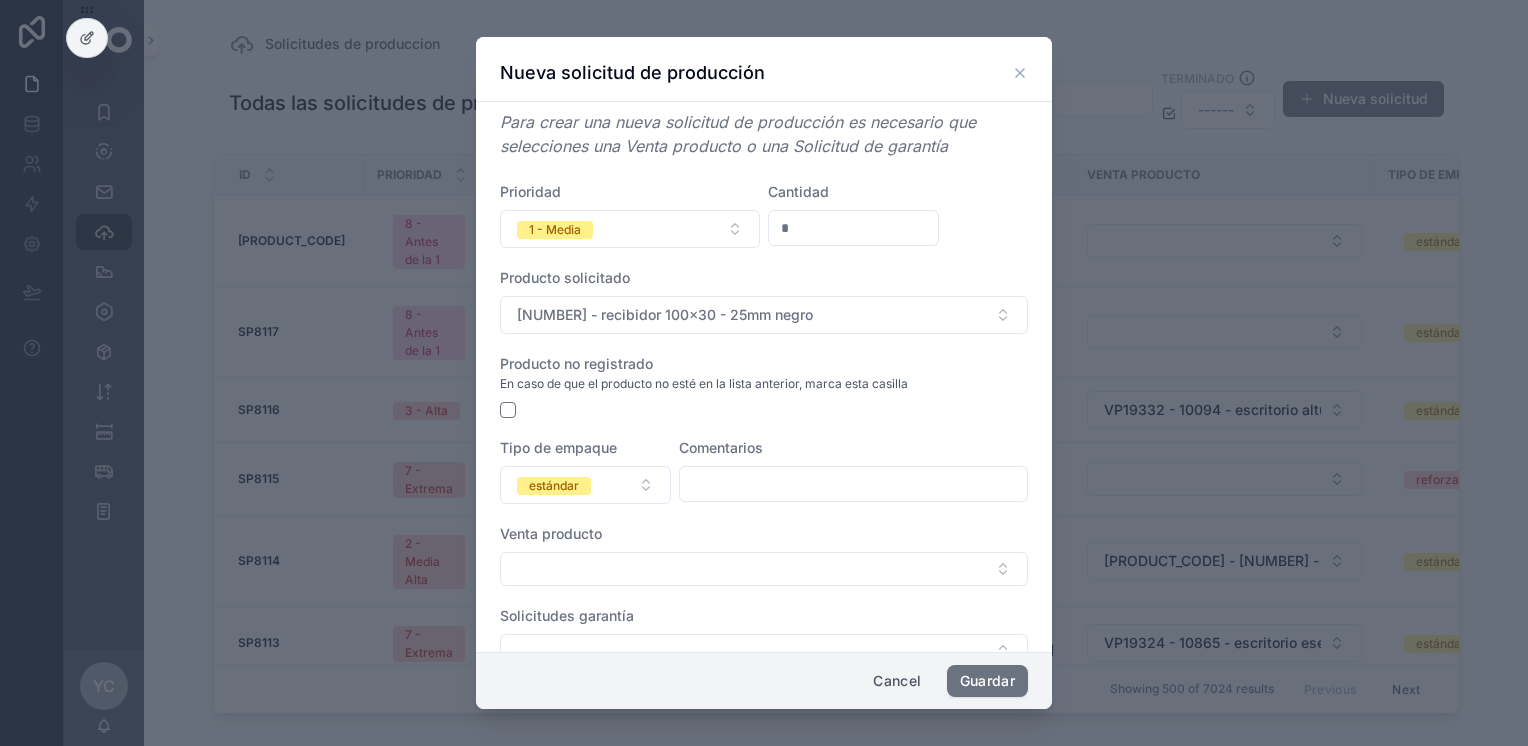 click at bounding box center [853, 484] 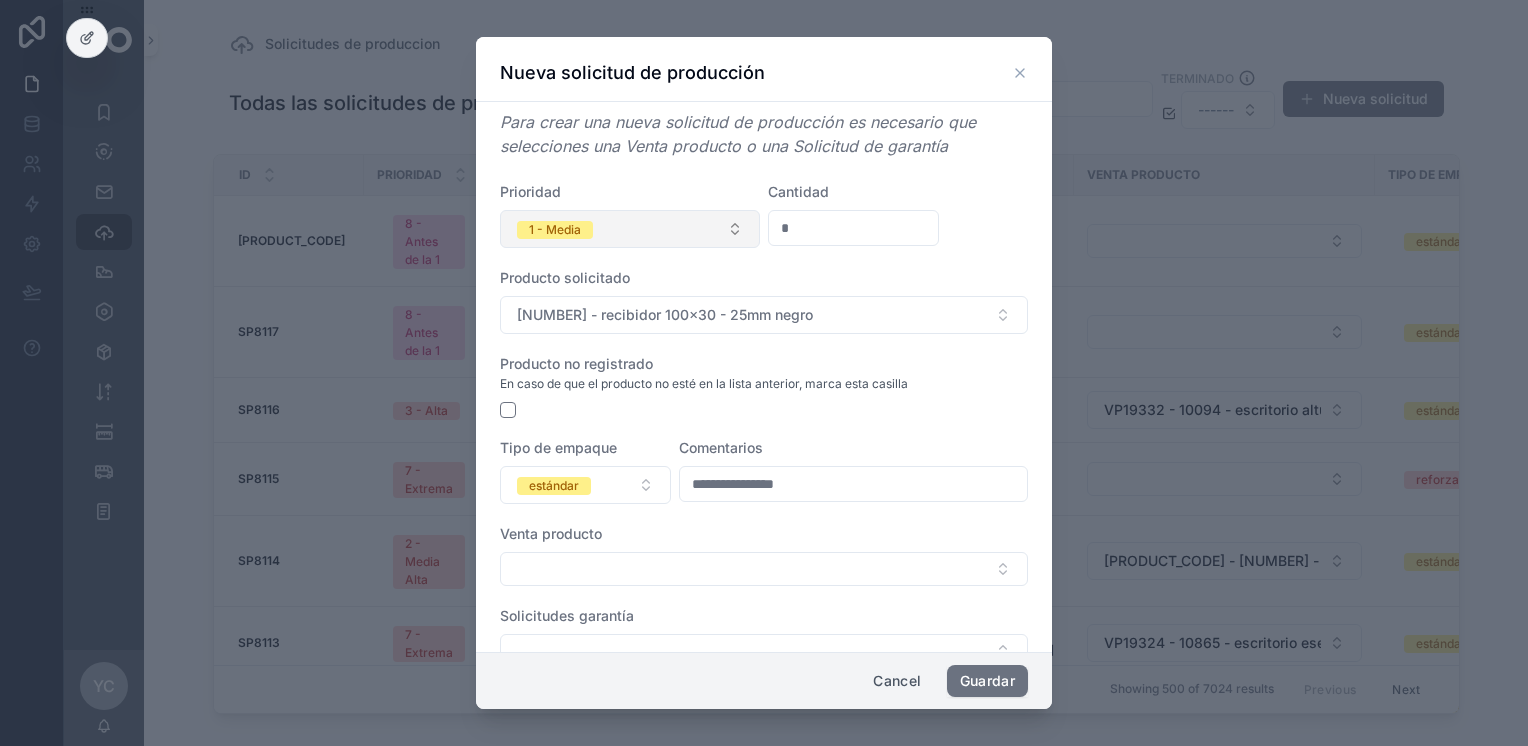 type on "**********" 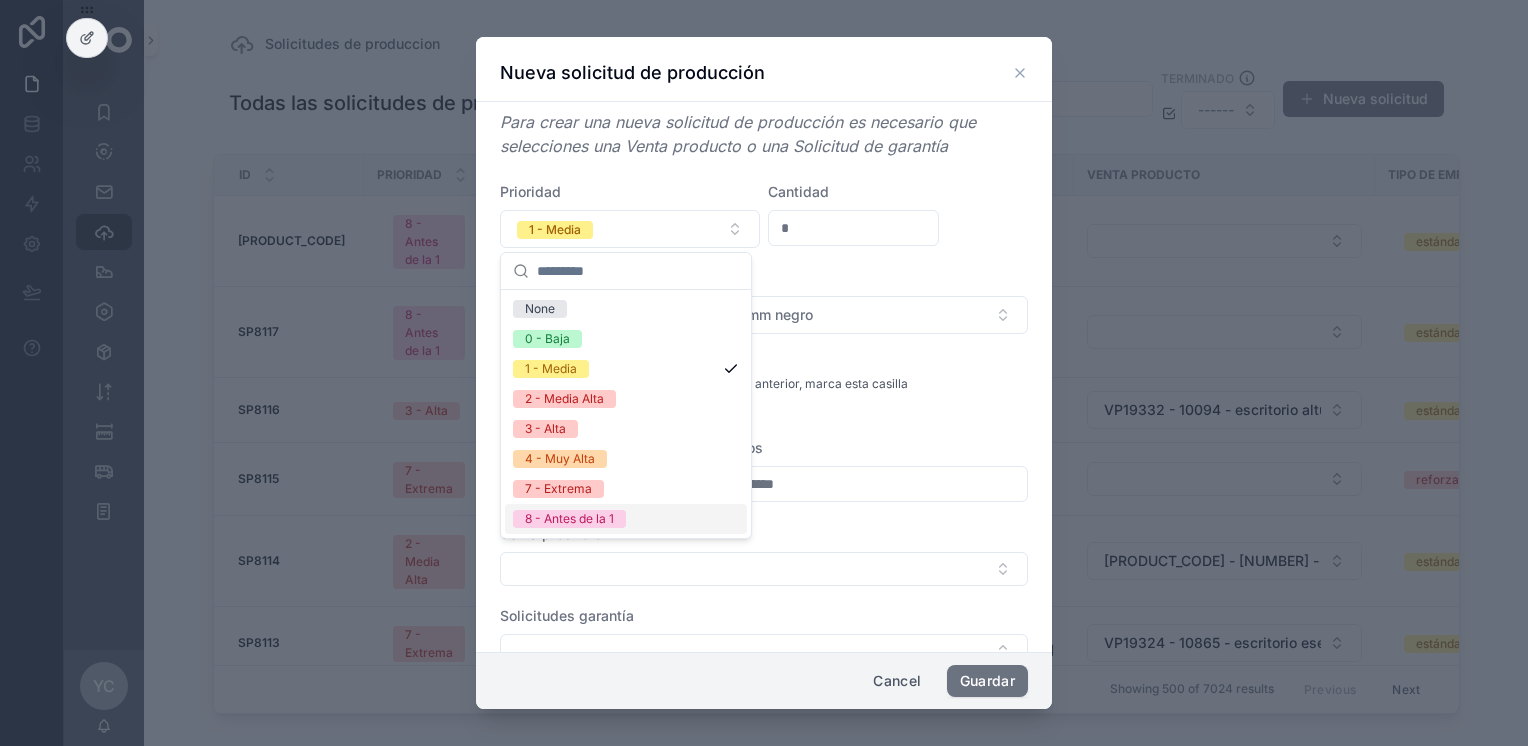 click on "8 - Antes de la 1" at bounding box center (569, 519) 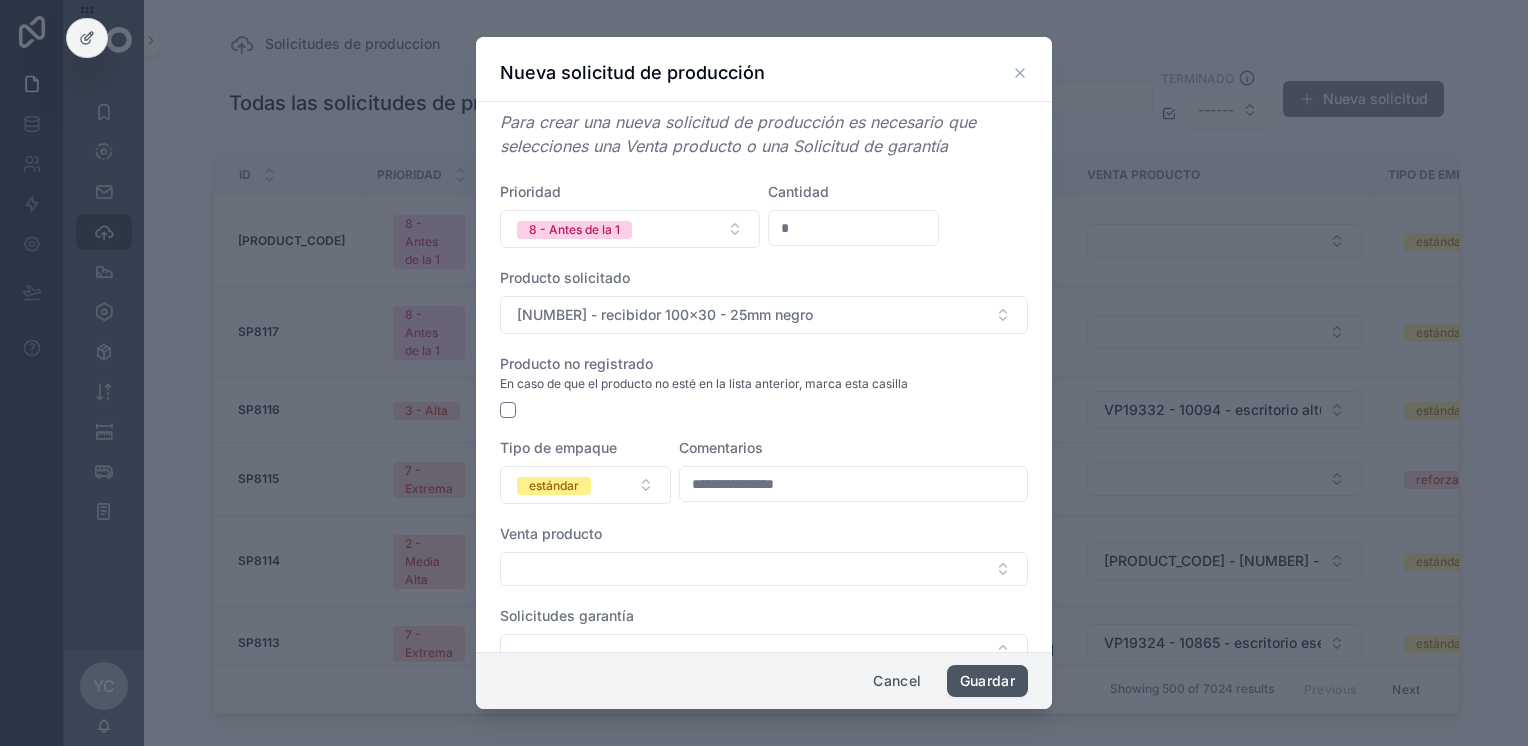 click on "Guardar" at bounding box center [987, 681] 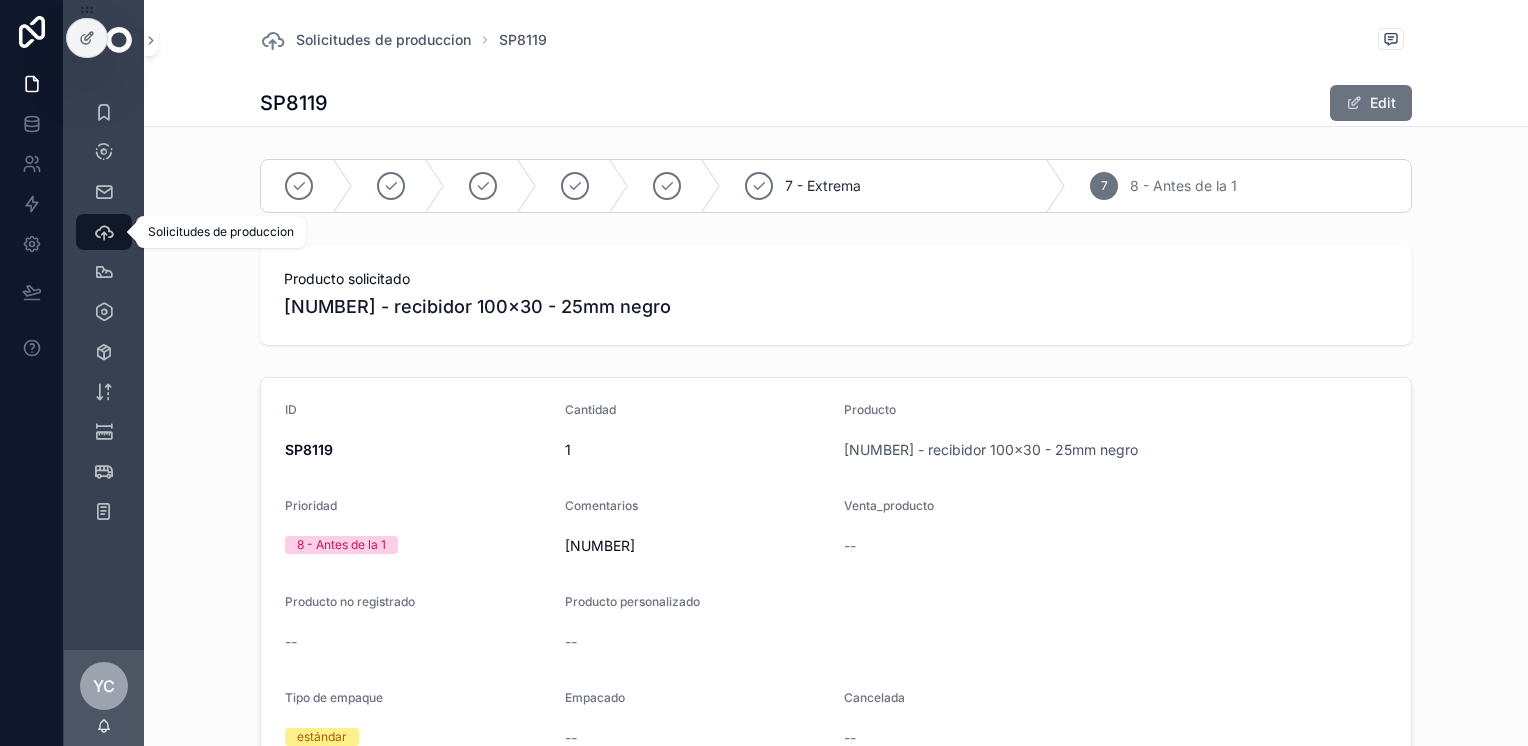 click at bounding box center (104, 232) 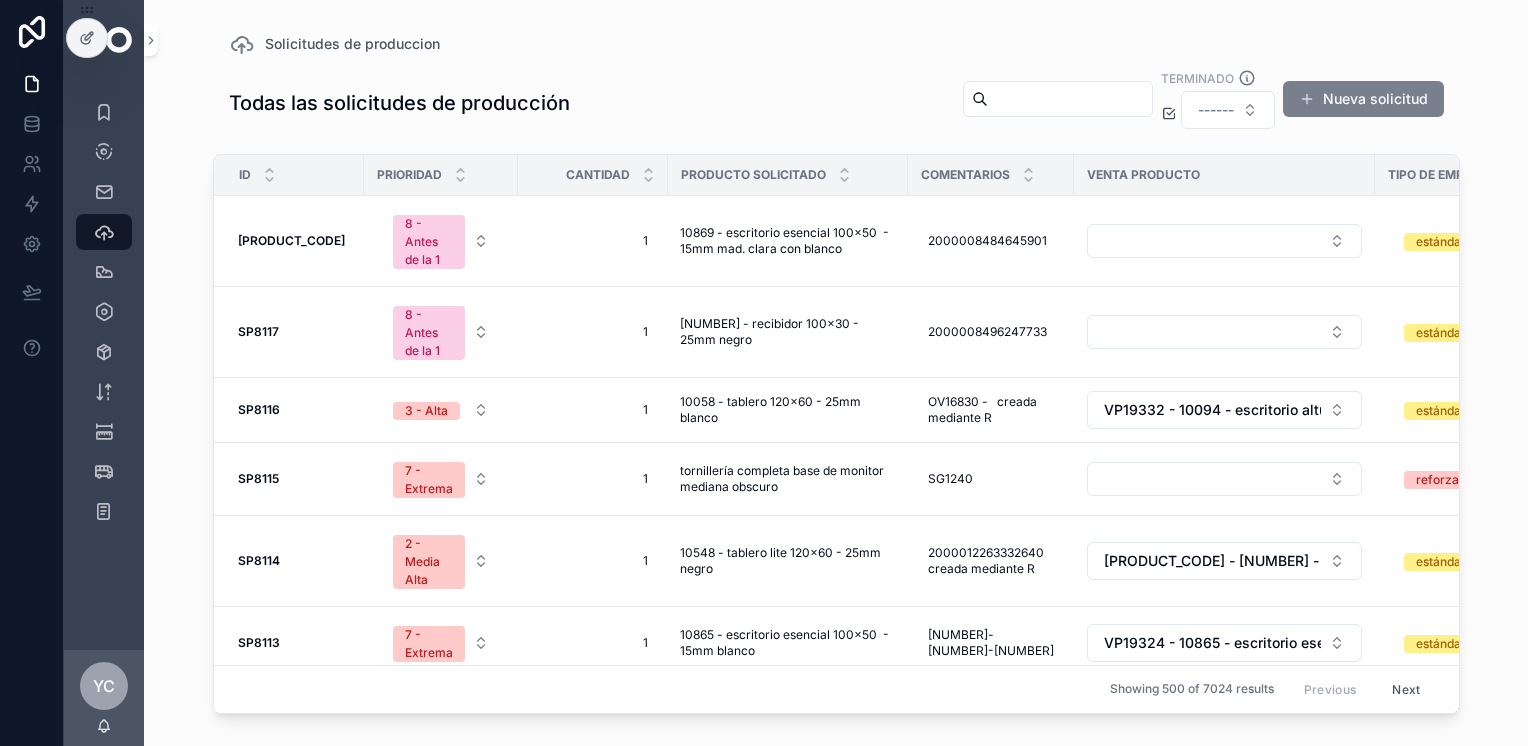 click on "Nueva solicitud" at bounding box center [1363, 99] 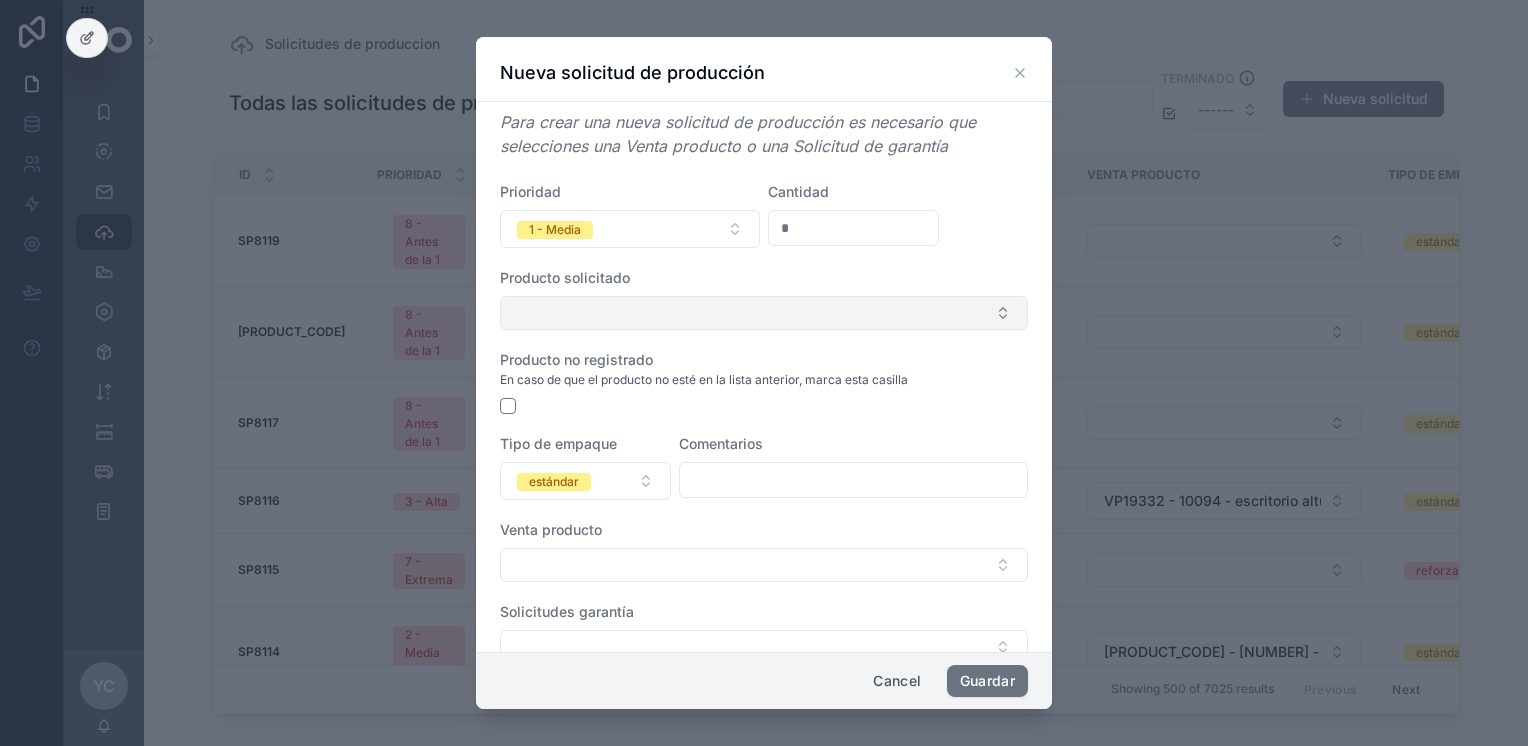 click at bounding box center (764, 313) 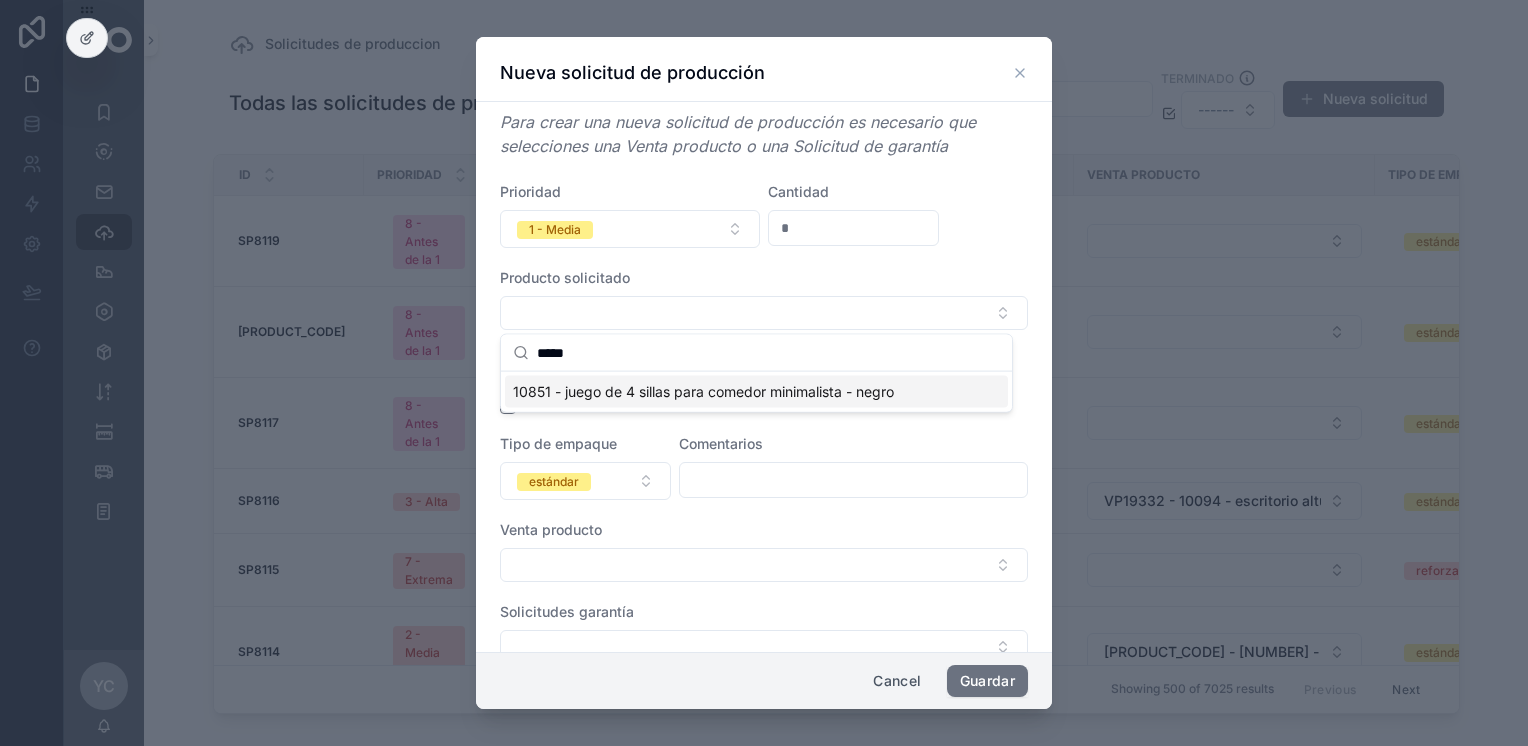 type on "*****" 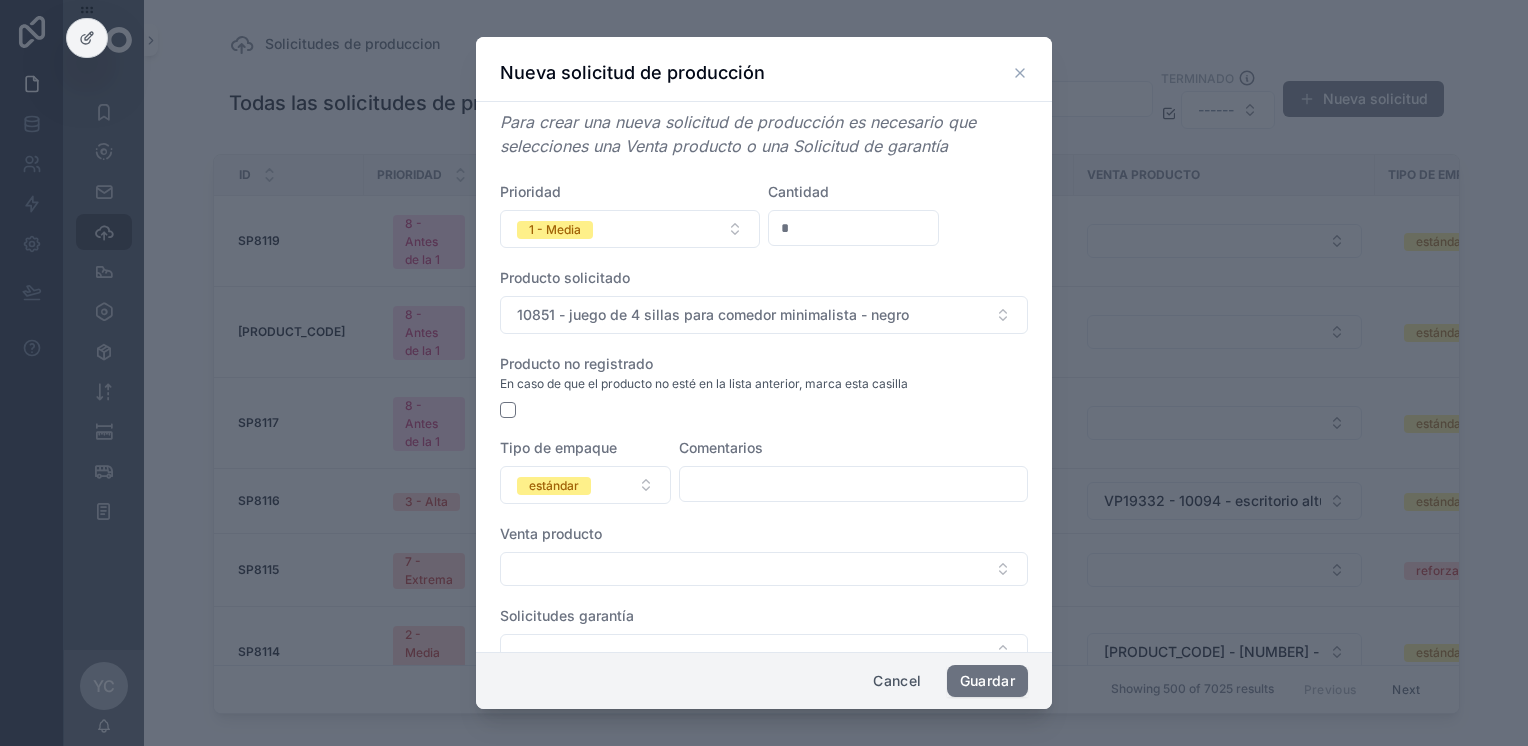 click at bounding box center (853, 484) 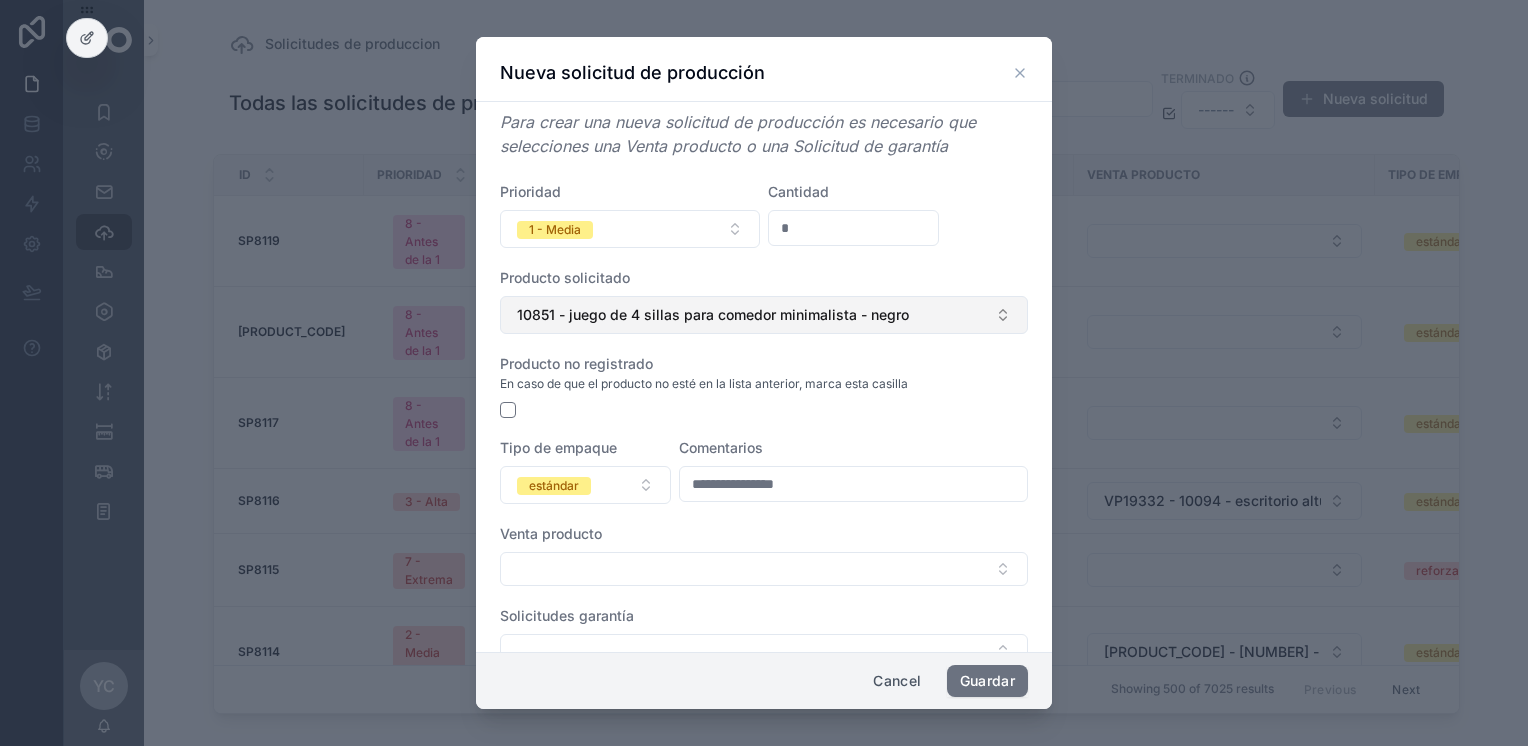 type on "**********" 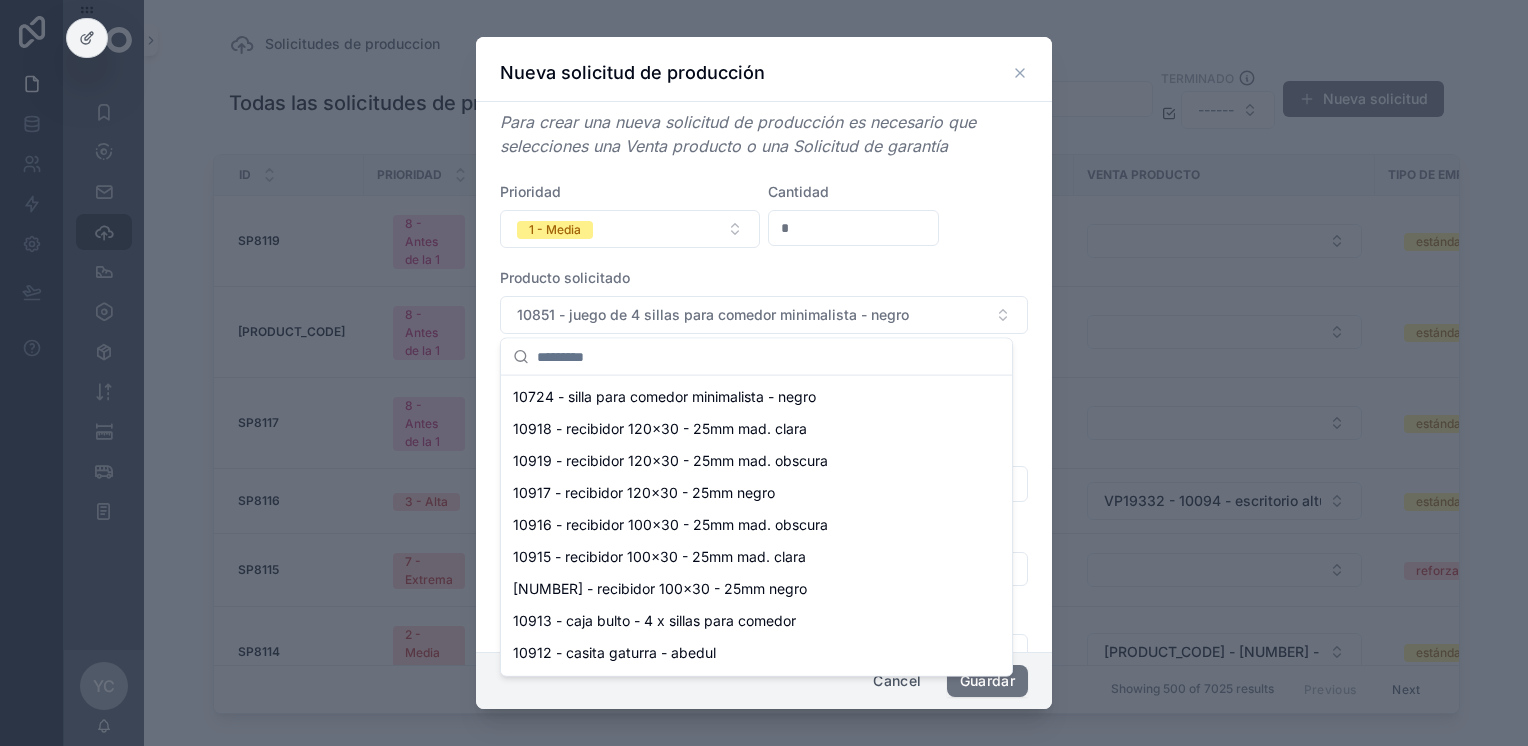 scroll, scrollTop: 340, scrollLeft: 0, axis: vertical 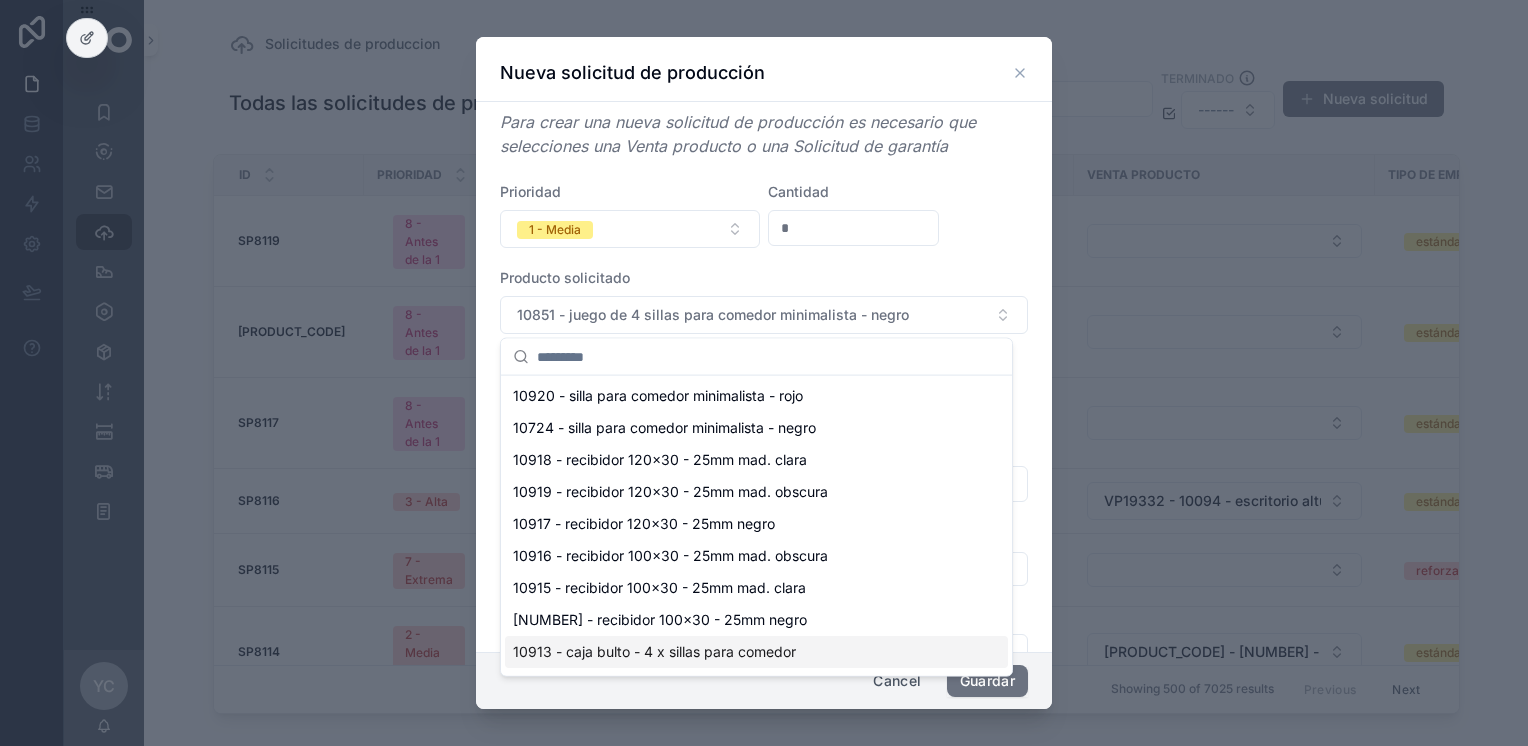 click on "10913 - caja bulto - 4 x sillas para comedor" at bounding box center [654, 652] 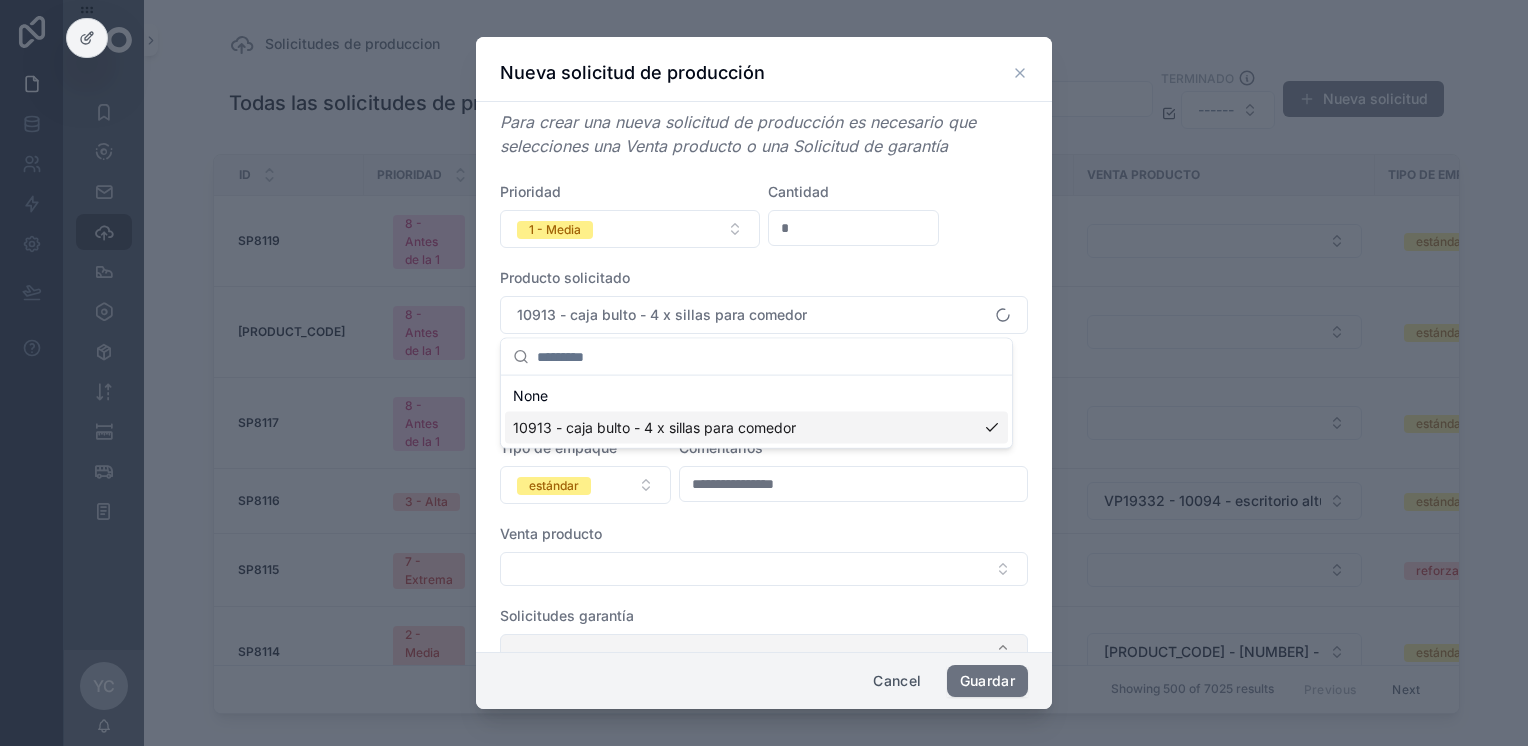 scroll, scrollTop: 0, scrollLeft: 0, axis: both 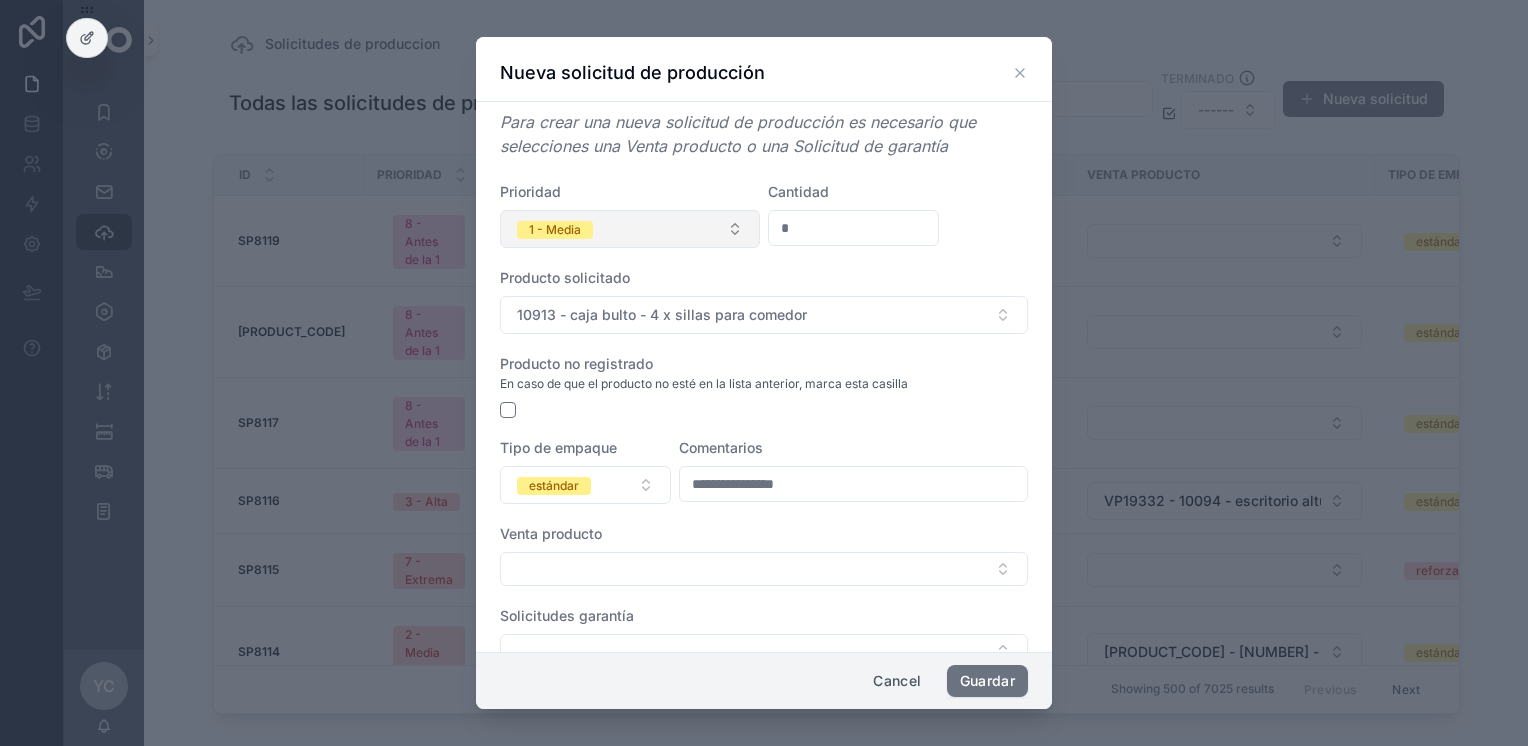 click on "1 - Media" at bounding box center (630, 229) 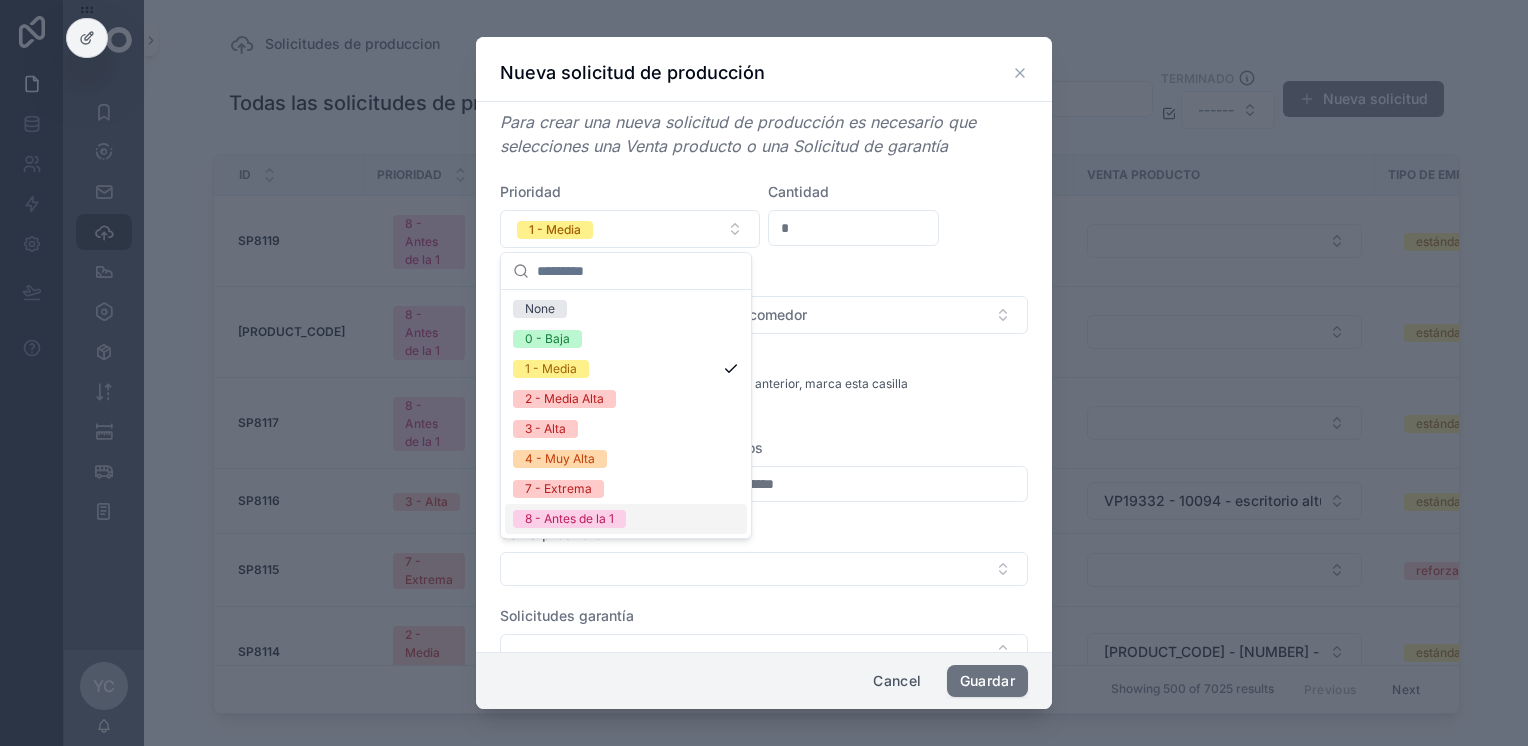 click on "8 - Antes de la 1" at bounding box center [569, 519] 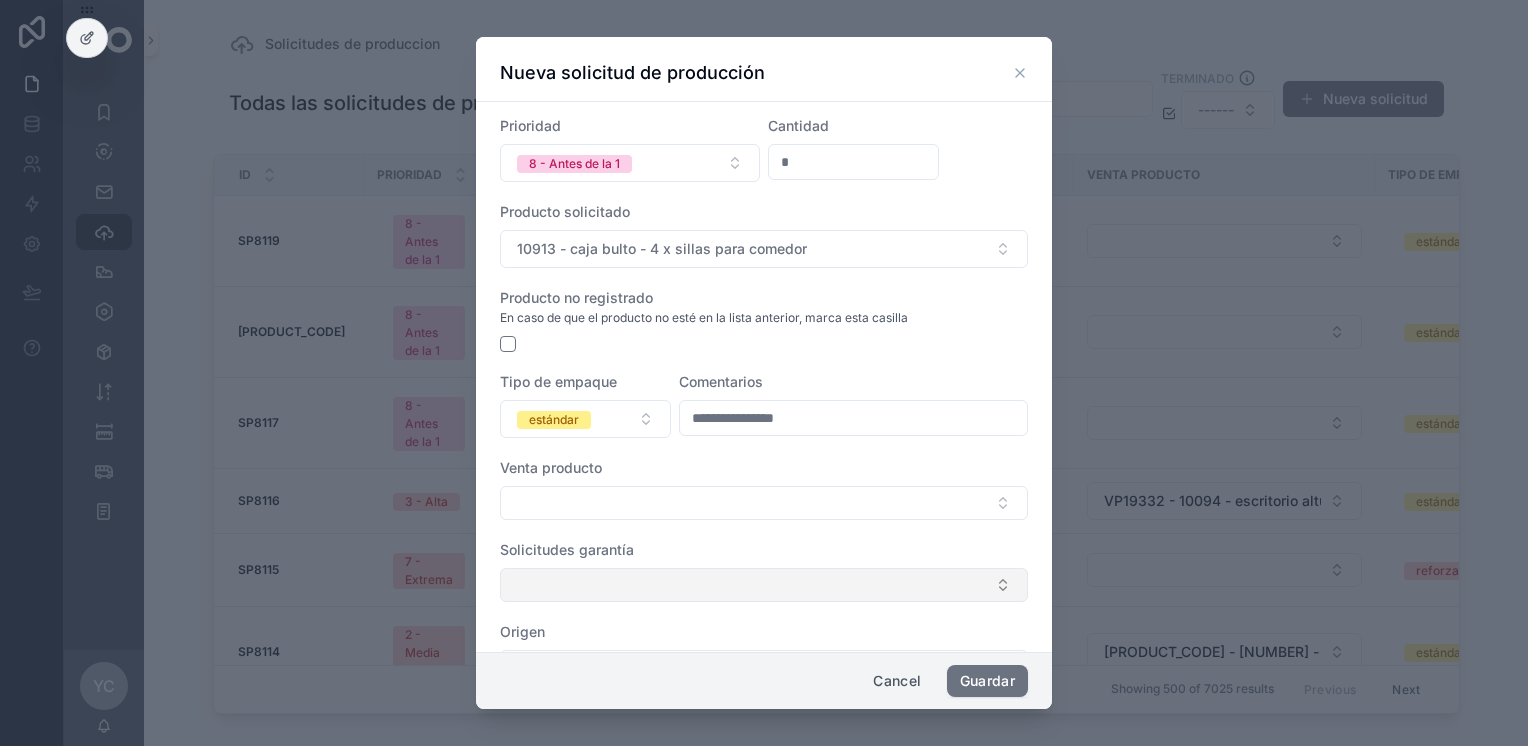 scroll, scrollTop: 136, scrollLeft: 0, axis: vertical 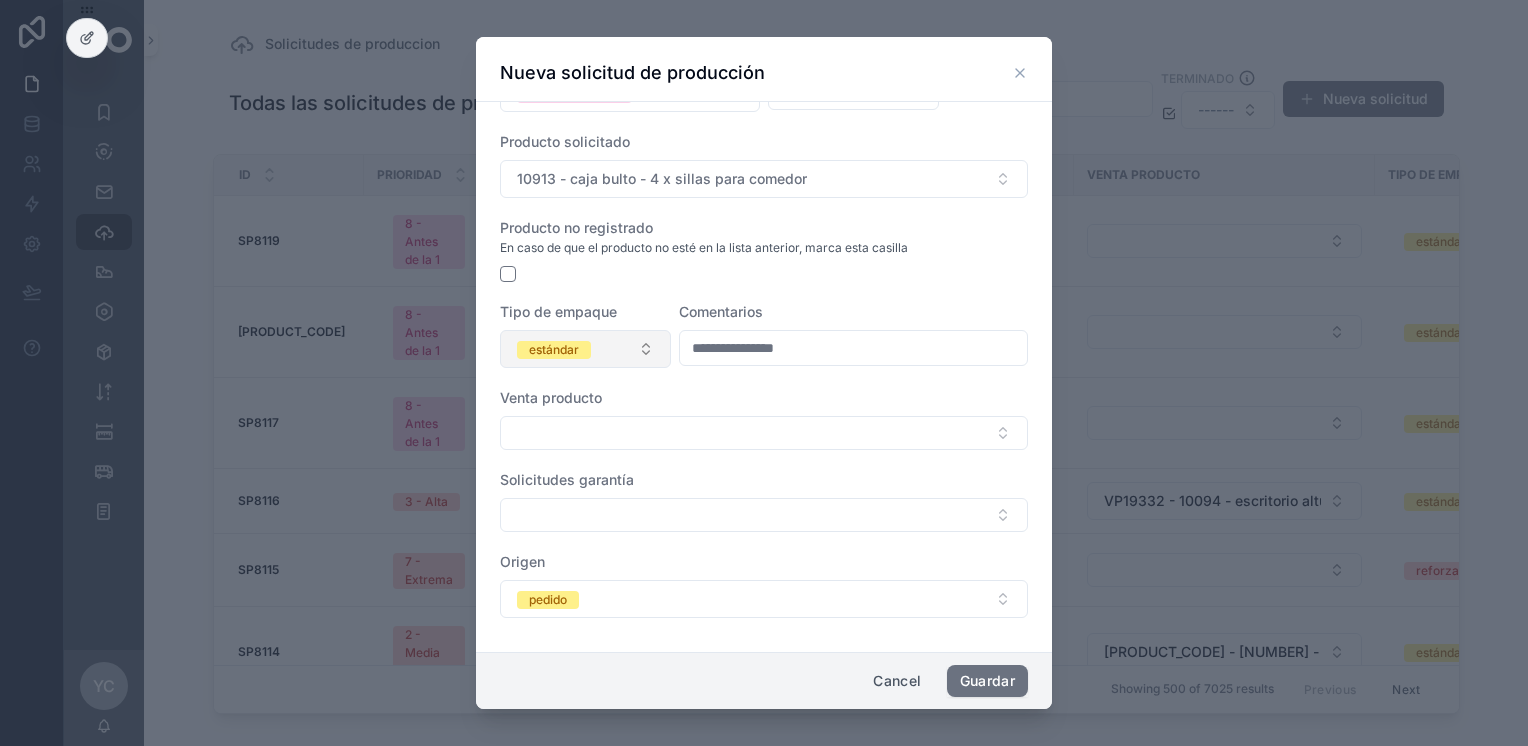 click on "estándar" at bounding box center (554, 350) 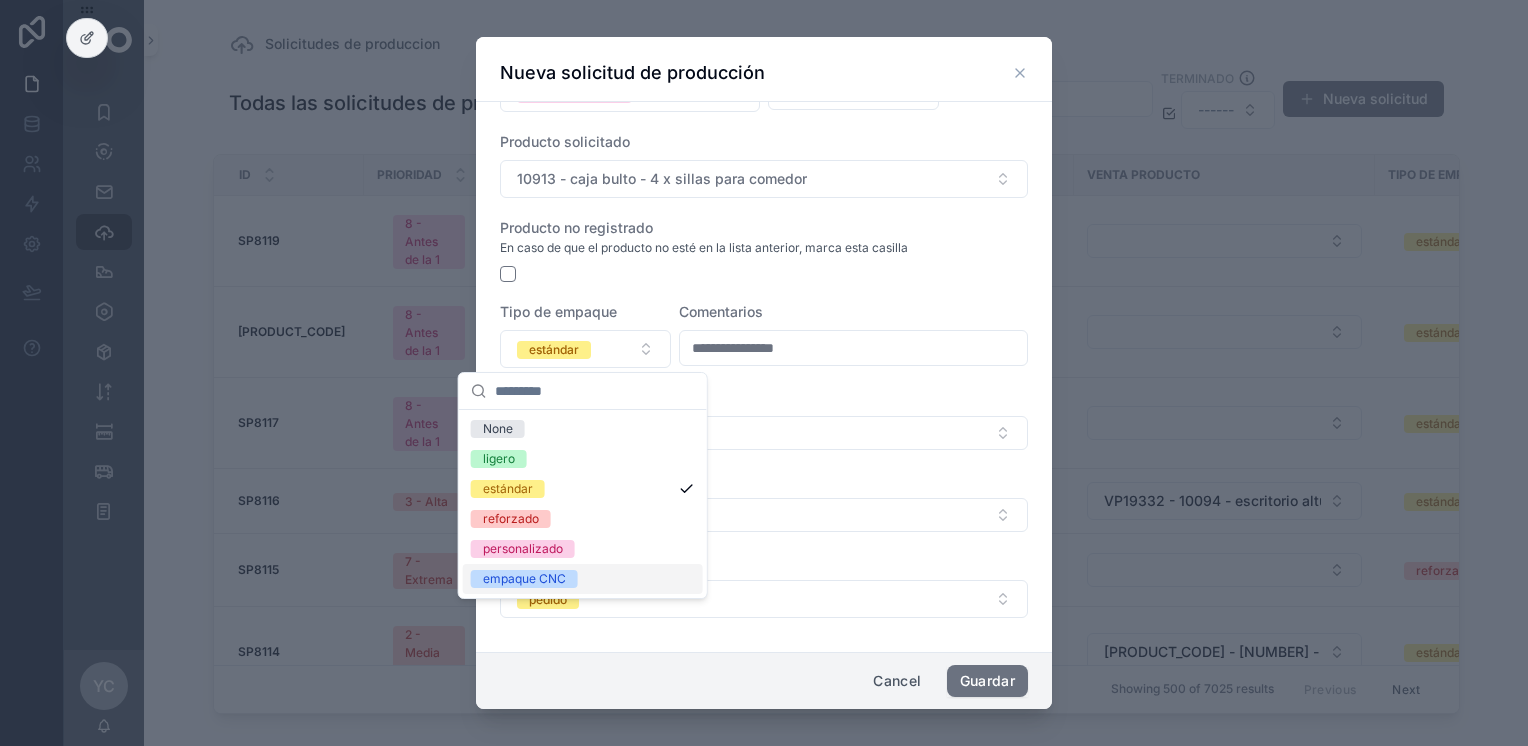 click on "empaque CNC" at bounding box center (524, 579) 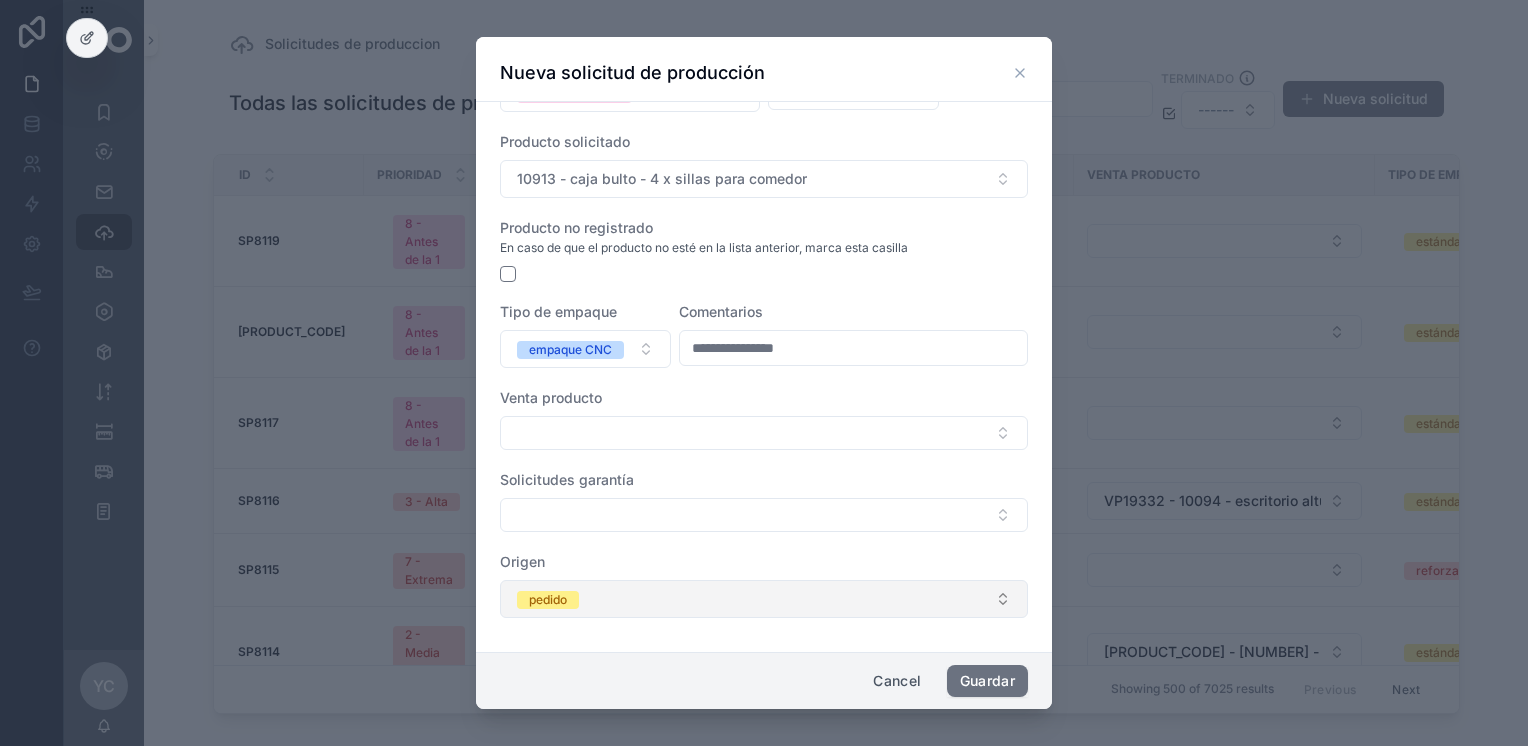 click on "pedido" at bounding box center [764, 599] 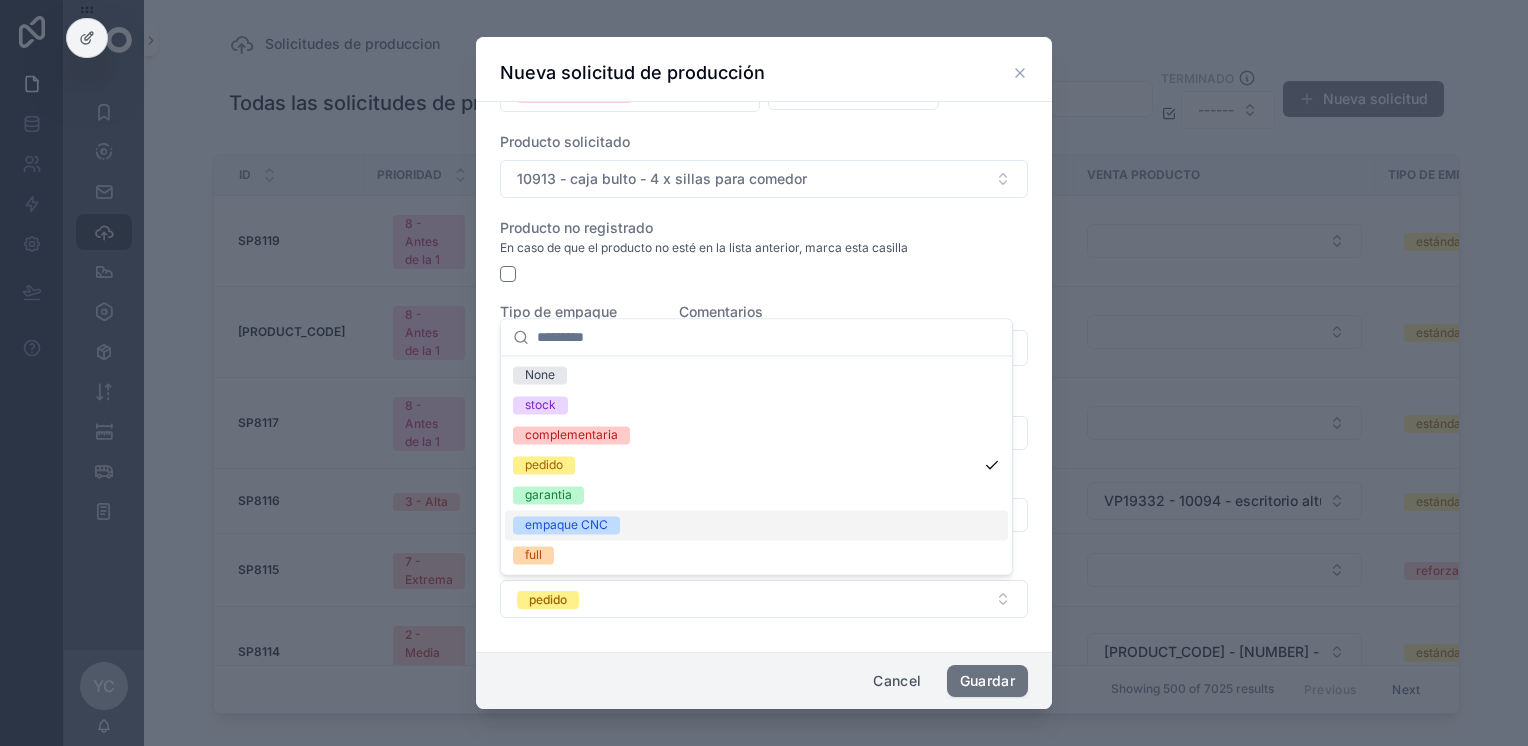click on "empaque CNC" at bounding box center (756, 525) 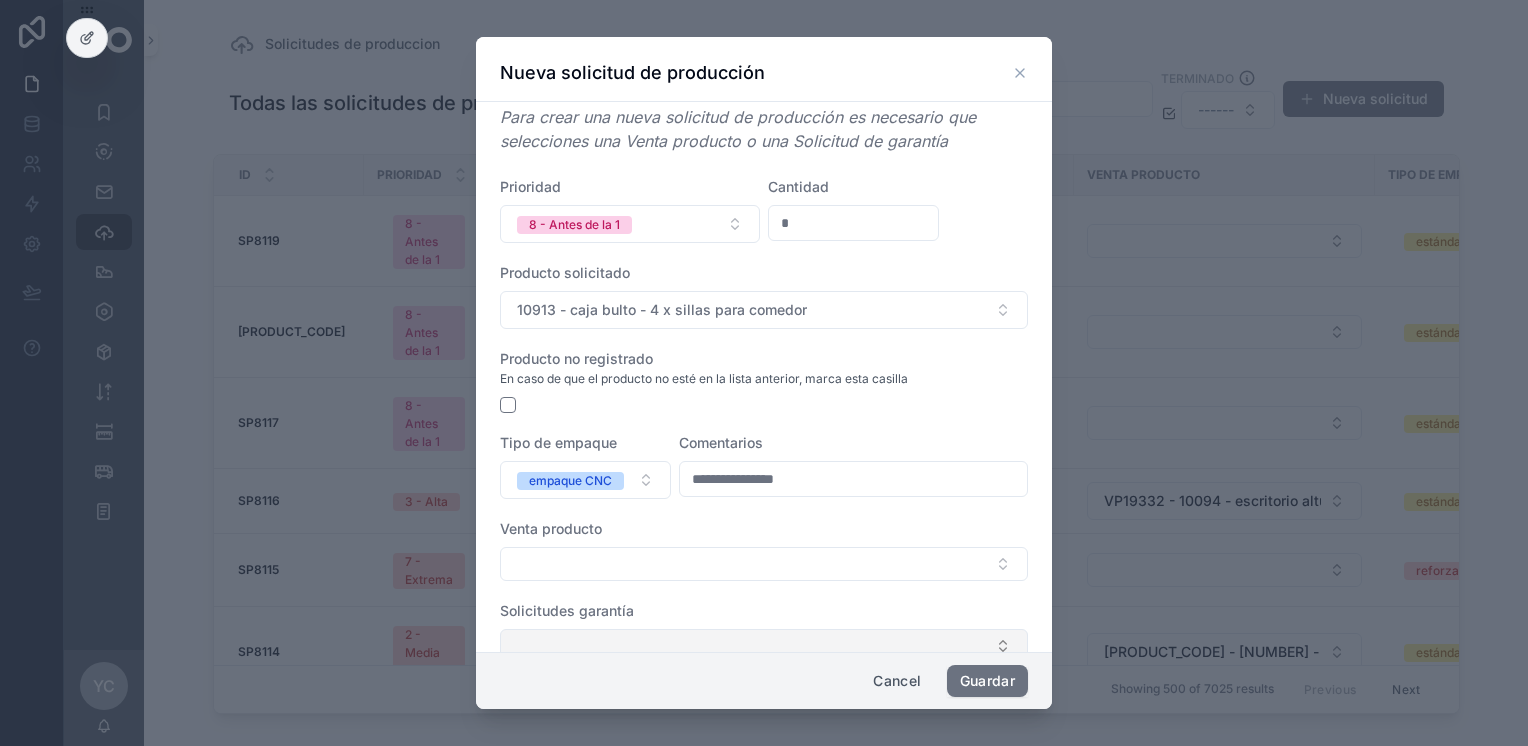 scroll, scrollTop: 0, scrollLeft: 0, axis: both 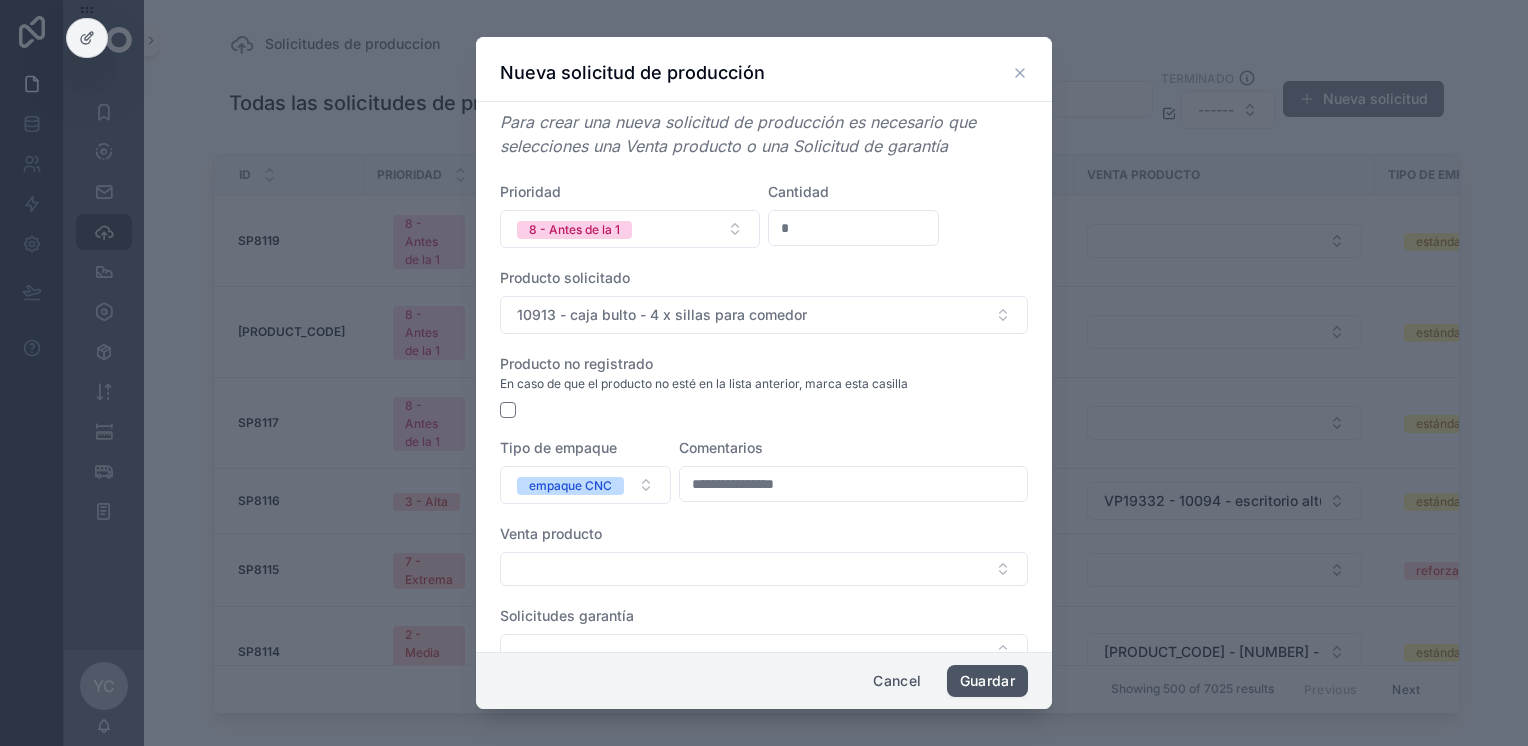 click on "Guardar" at bounding box center (987, 681) 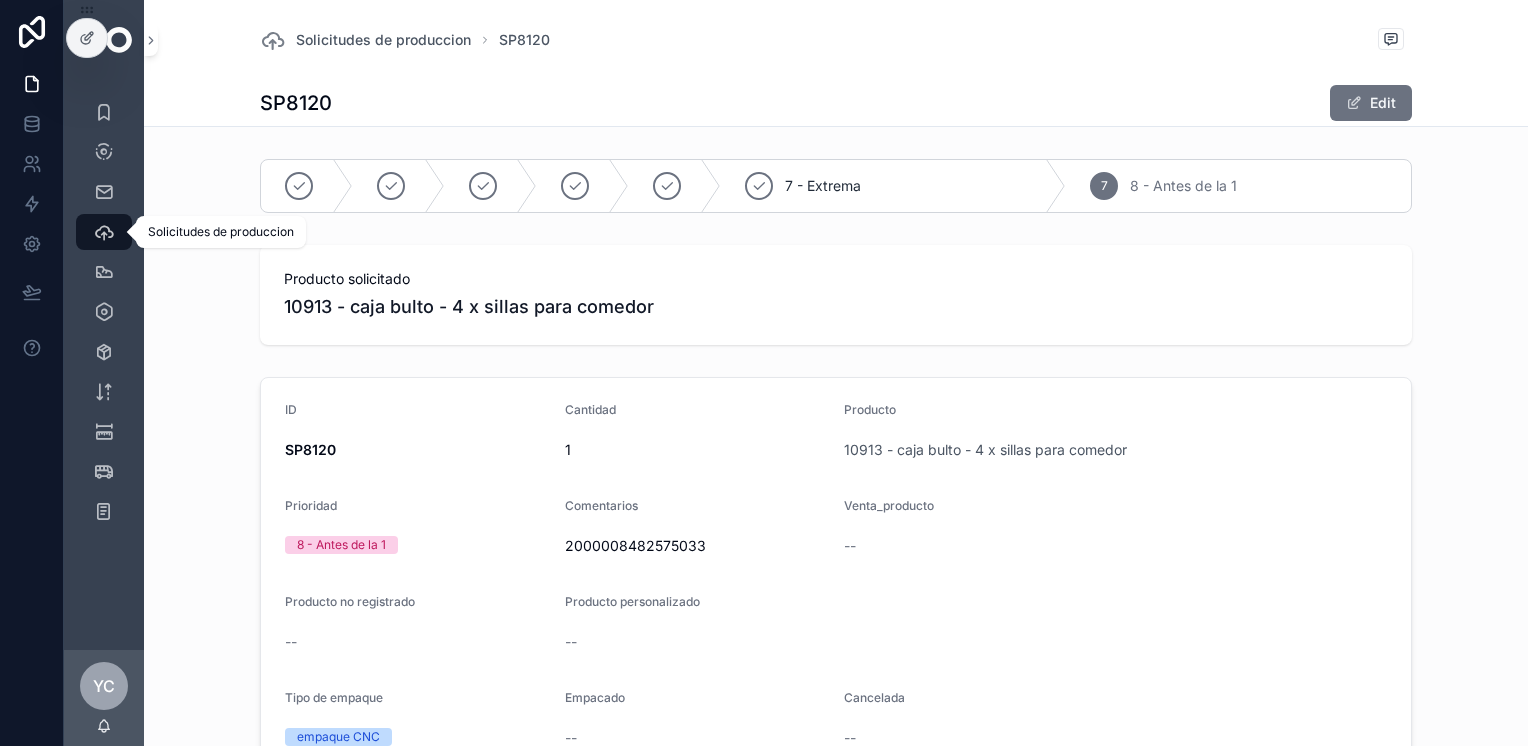 click on "Solicitudes de produccion" at bounding box center (104, 232) 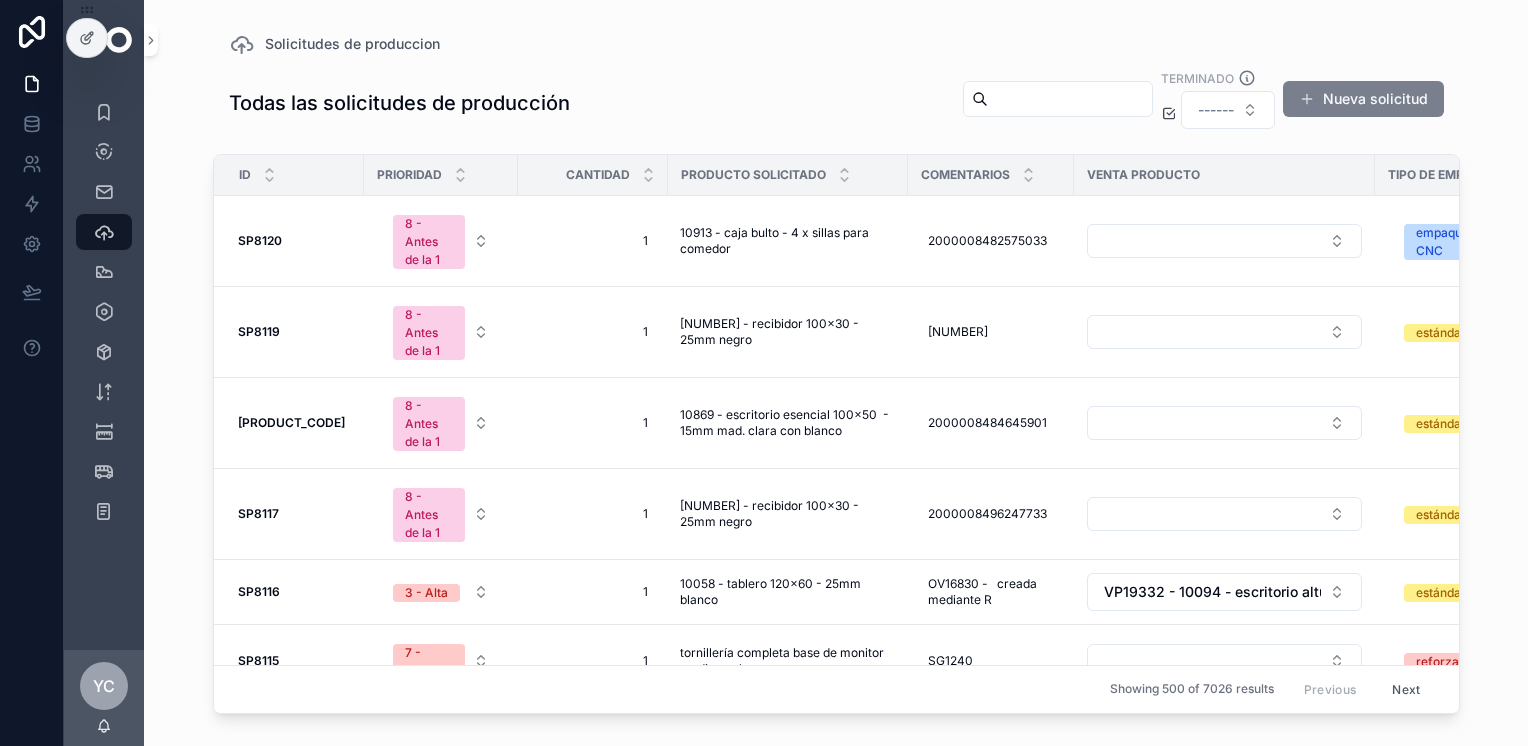 click on "Nueva solicitud" at bounding box center (1363, 99) 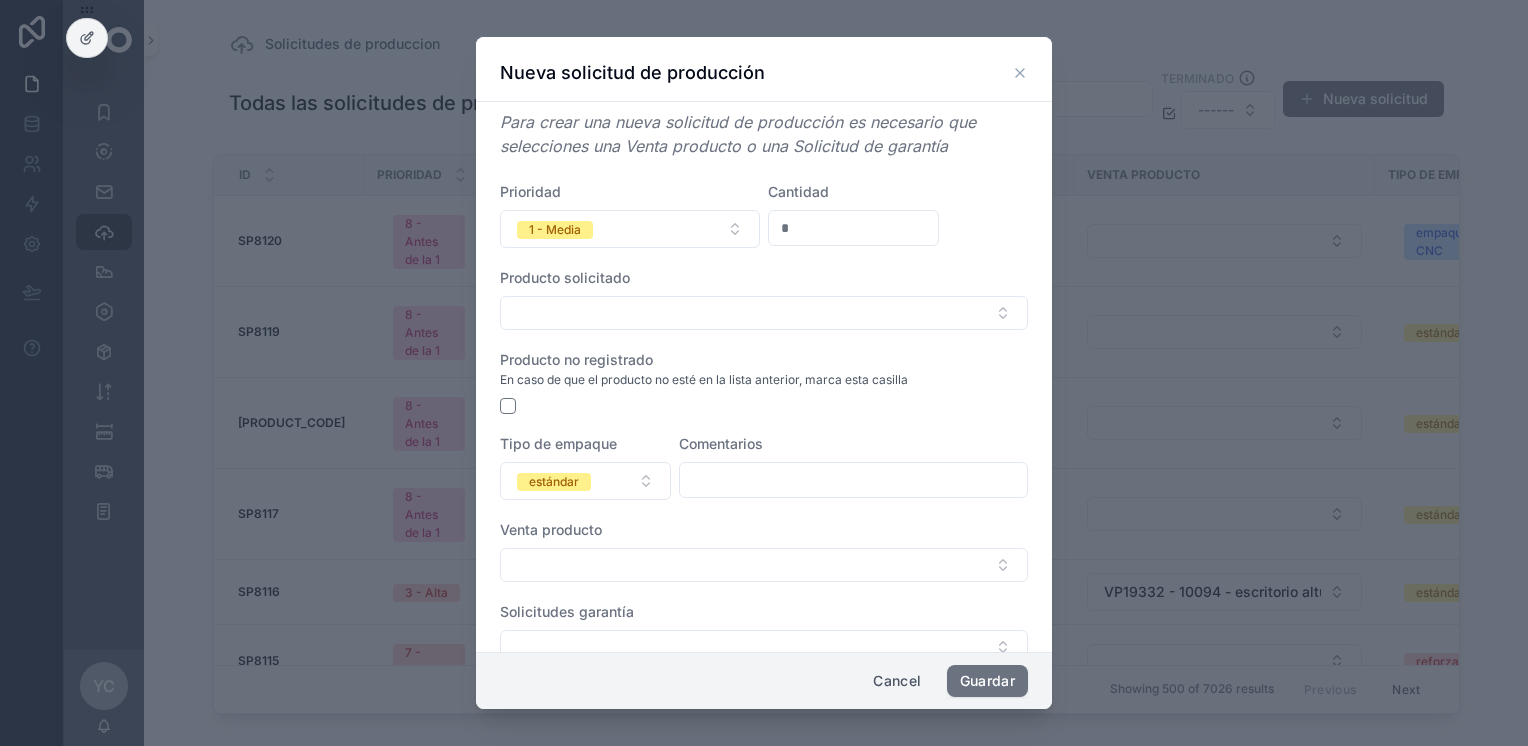 click at bounding box center (853, 480) 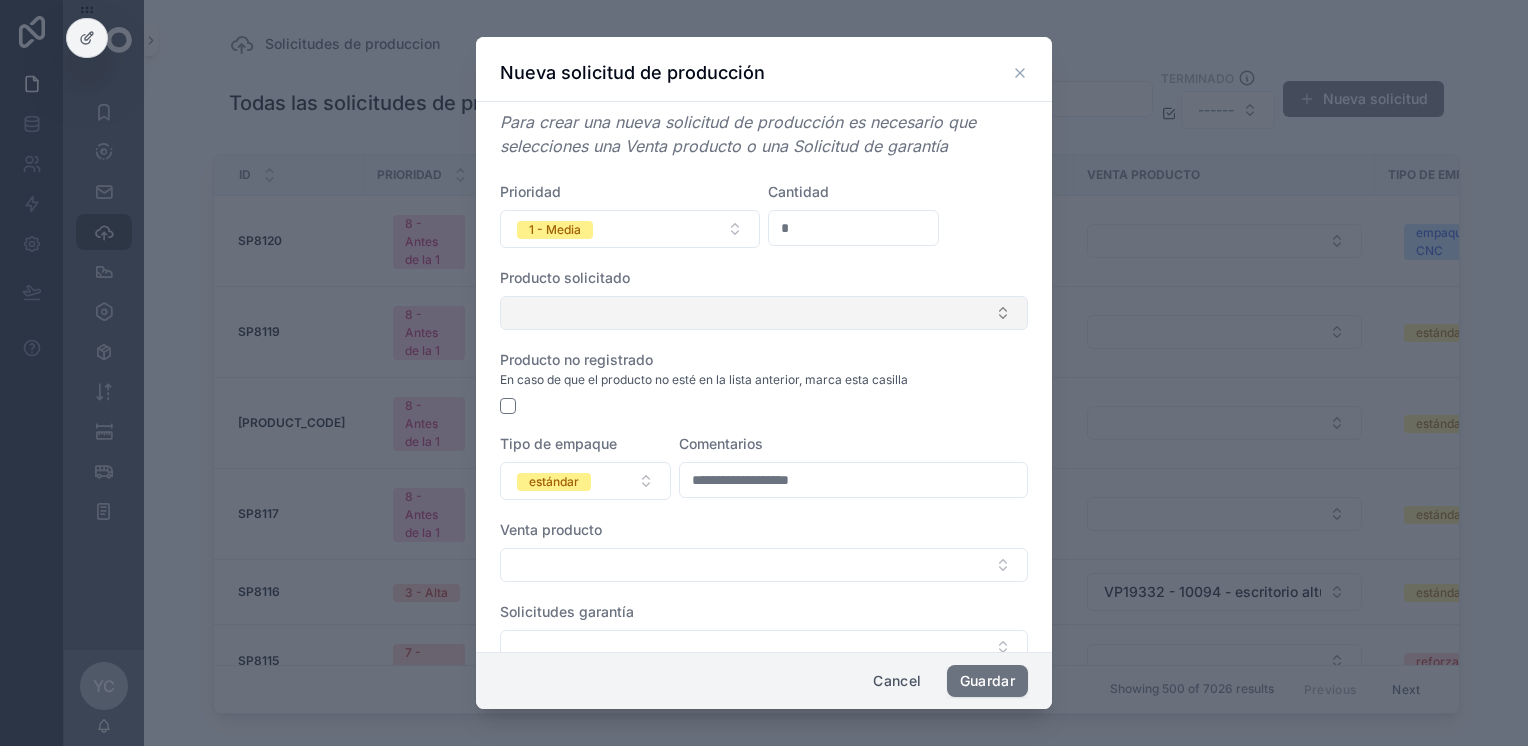 type on "**********" 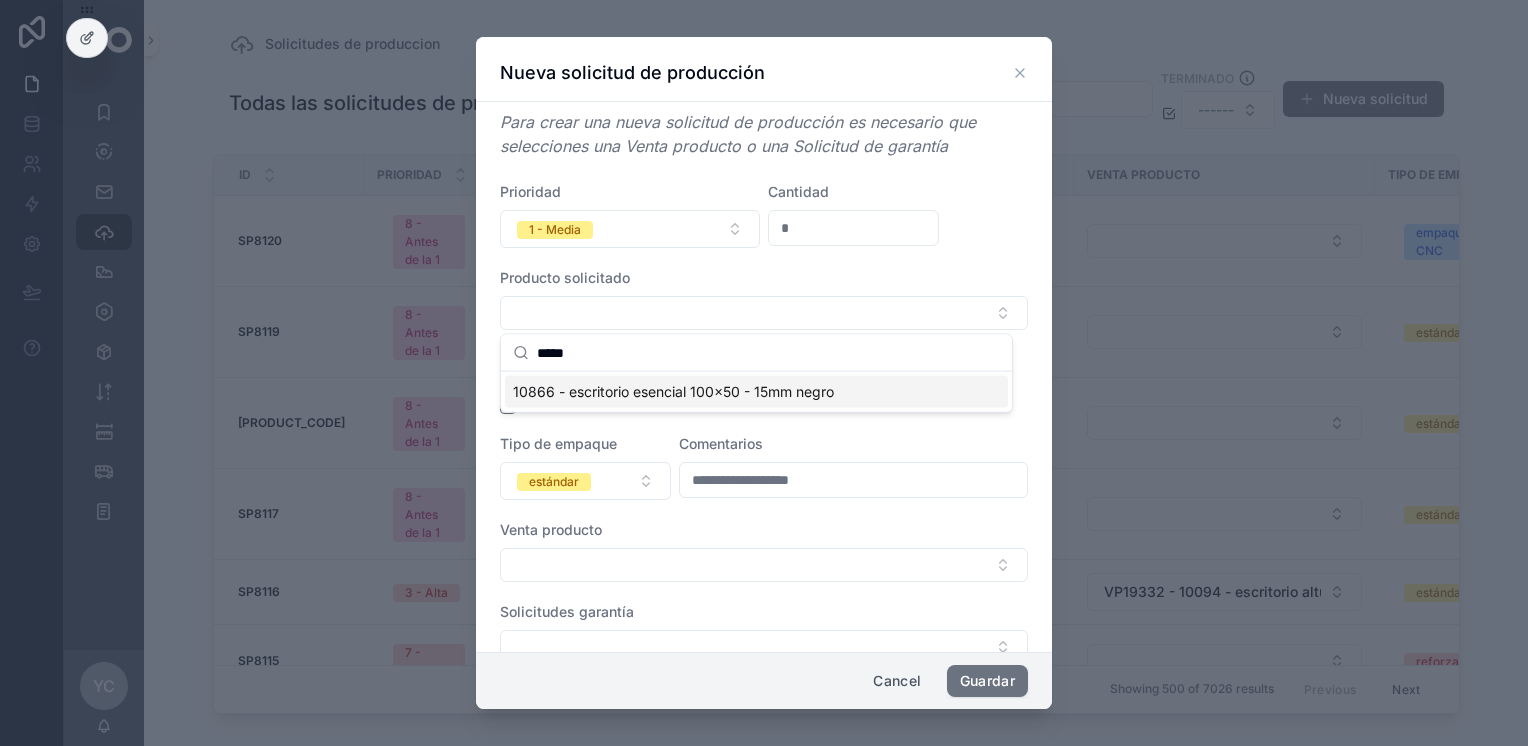 type on "*****" 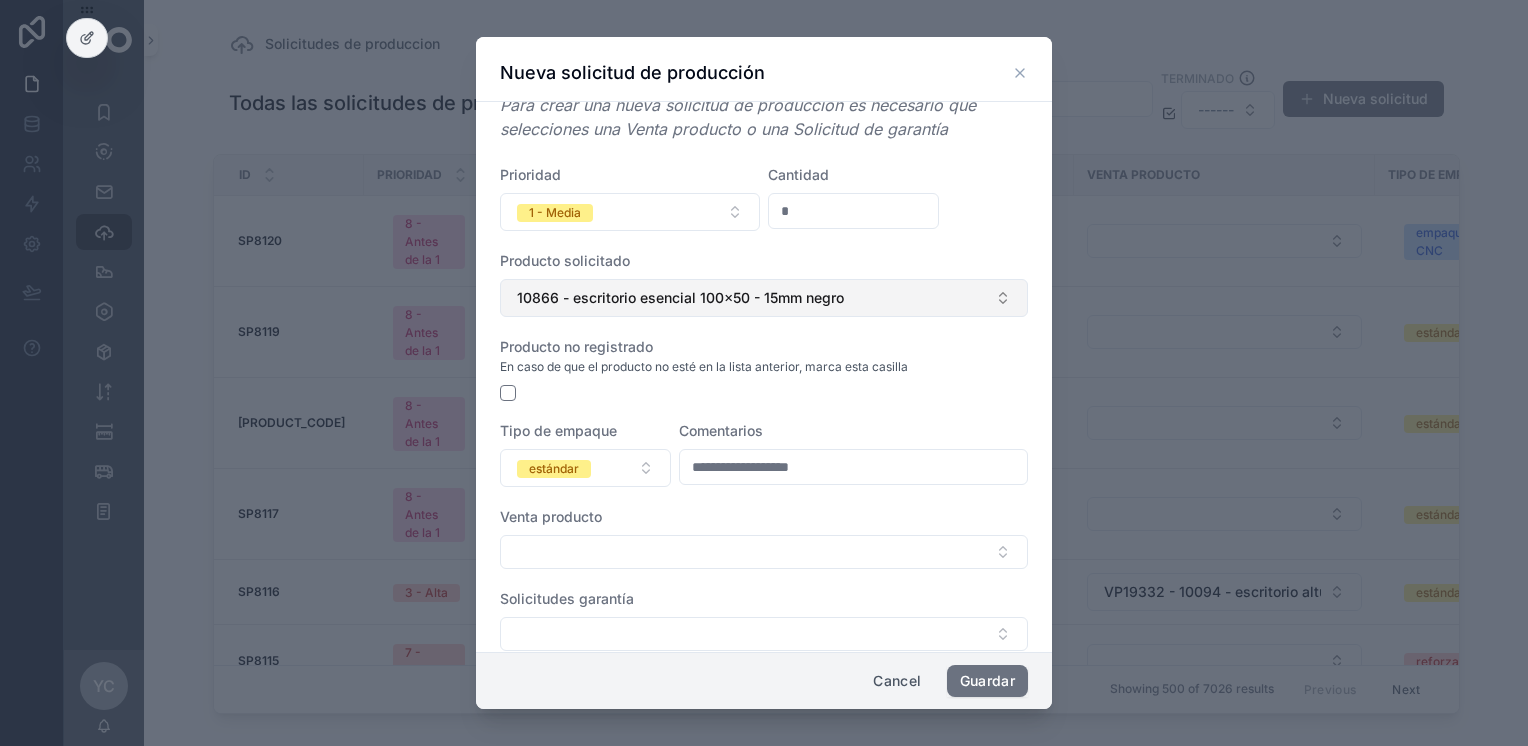 scroll, scrollTop: 0, scrollLeft: 0, axis: both 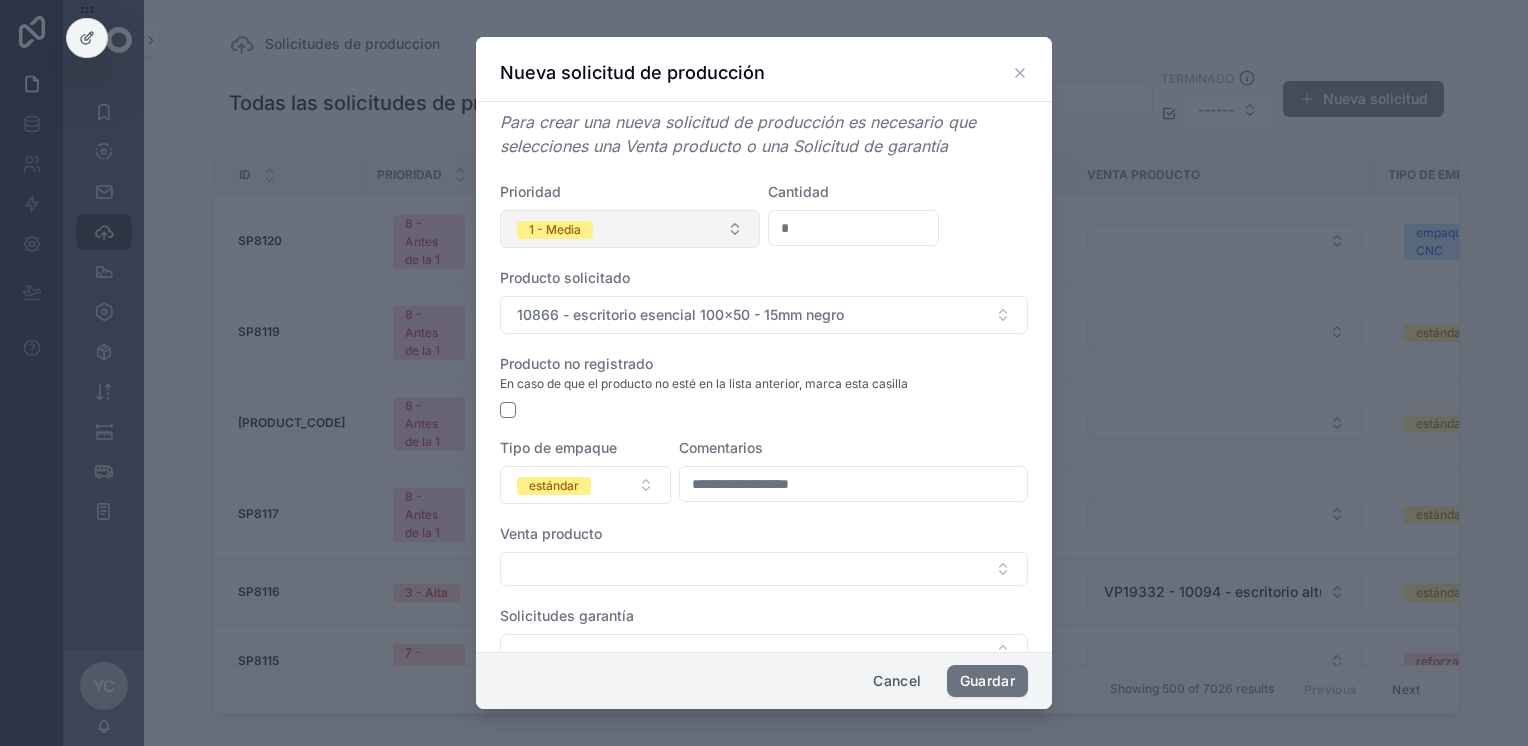 click on "1 - Media" at bounding box center (630, 229) 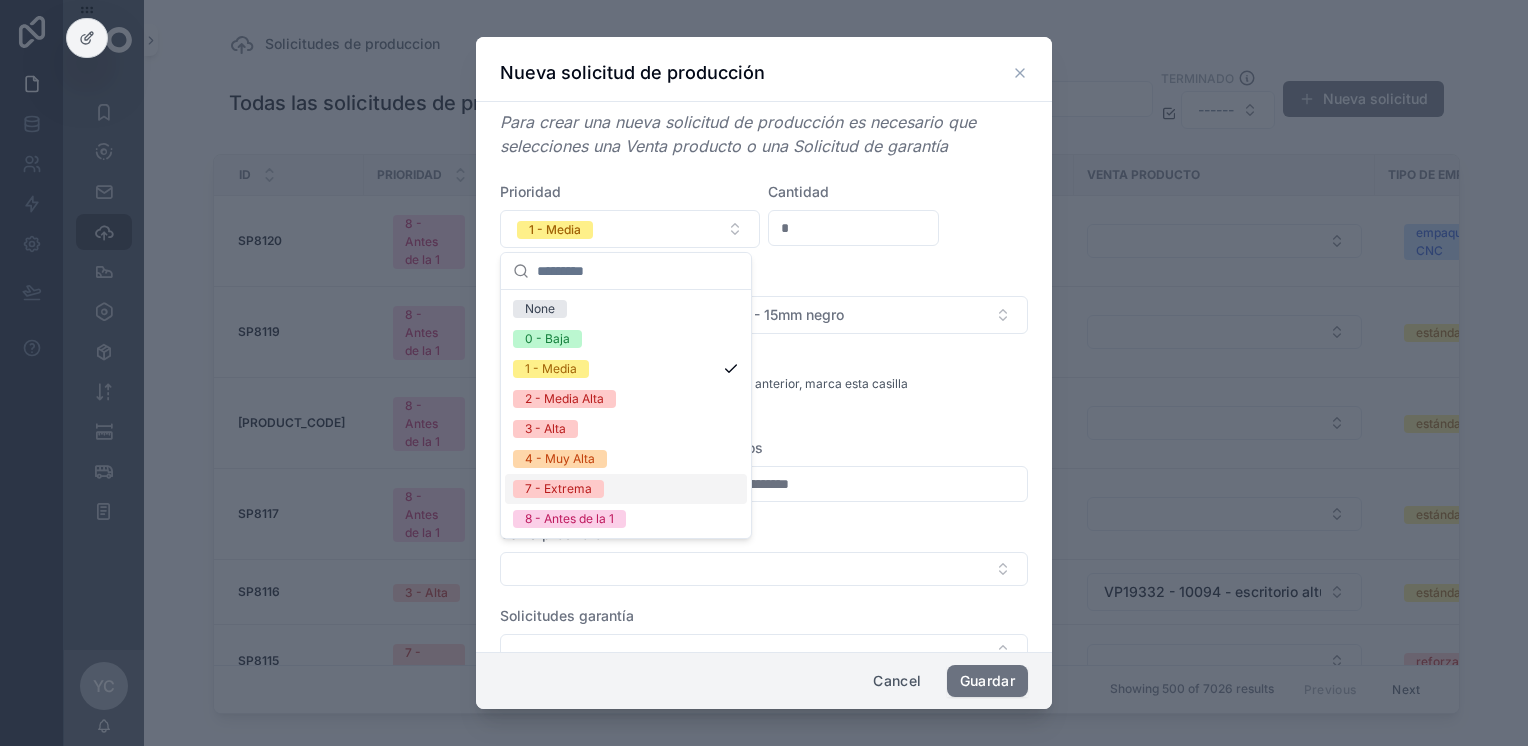 drag, startPoint x: 592, startPoint y: 493, endPoint x: 655, endPoint y: 530, distance: 73.061615 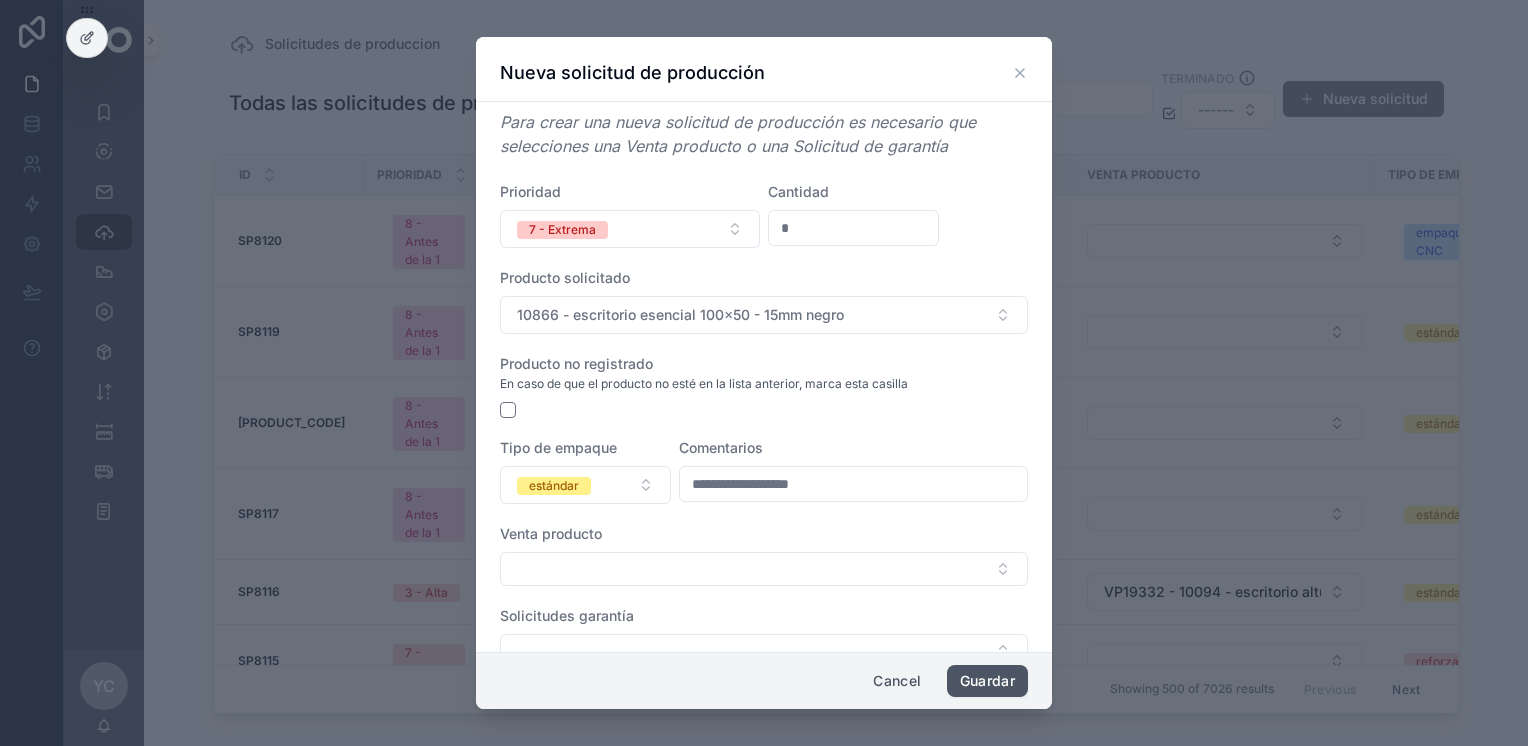 click on "Guardar" at bounding box center (987, 681) 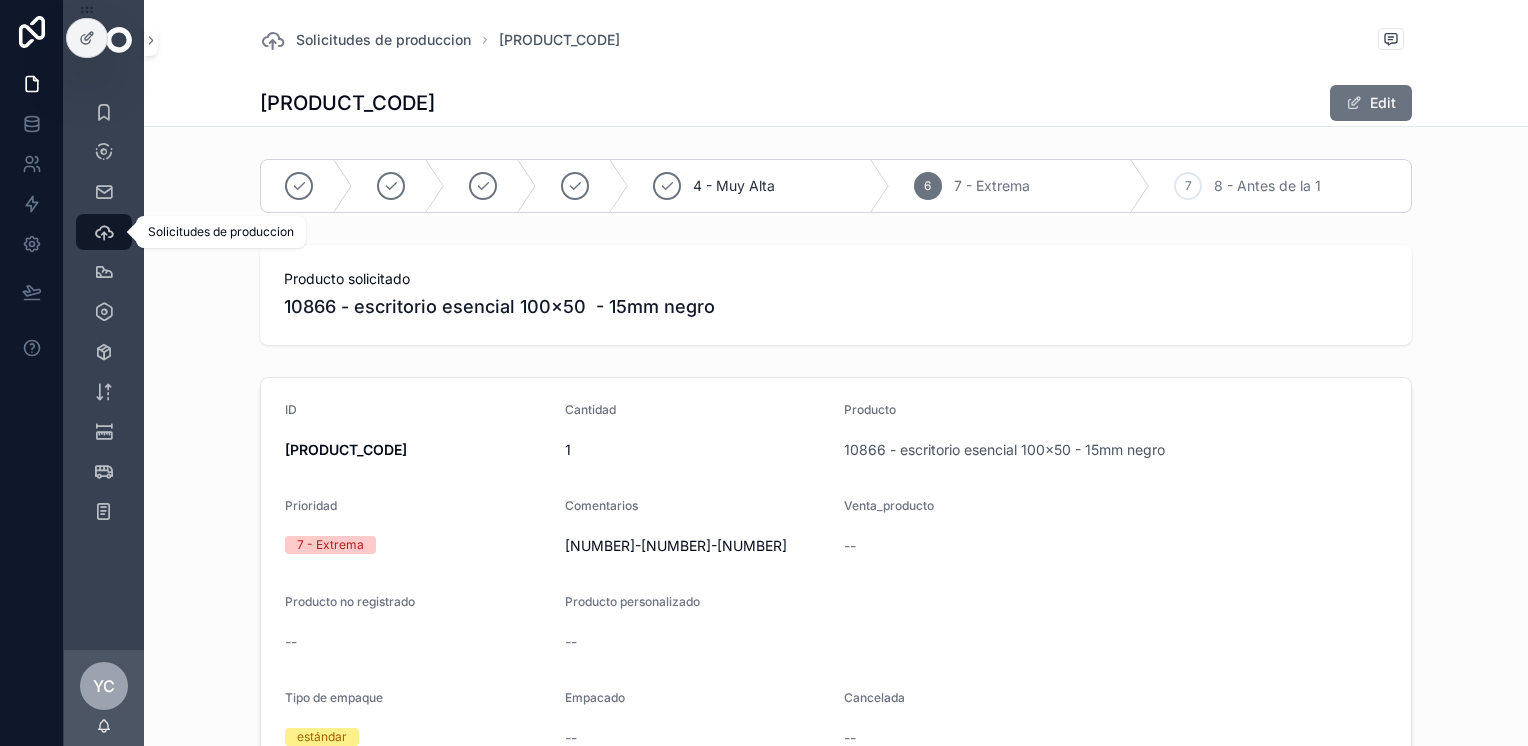 click at bounding box center (104, 232) 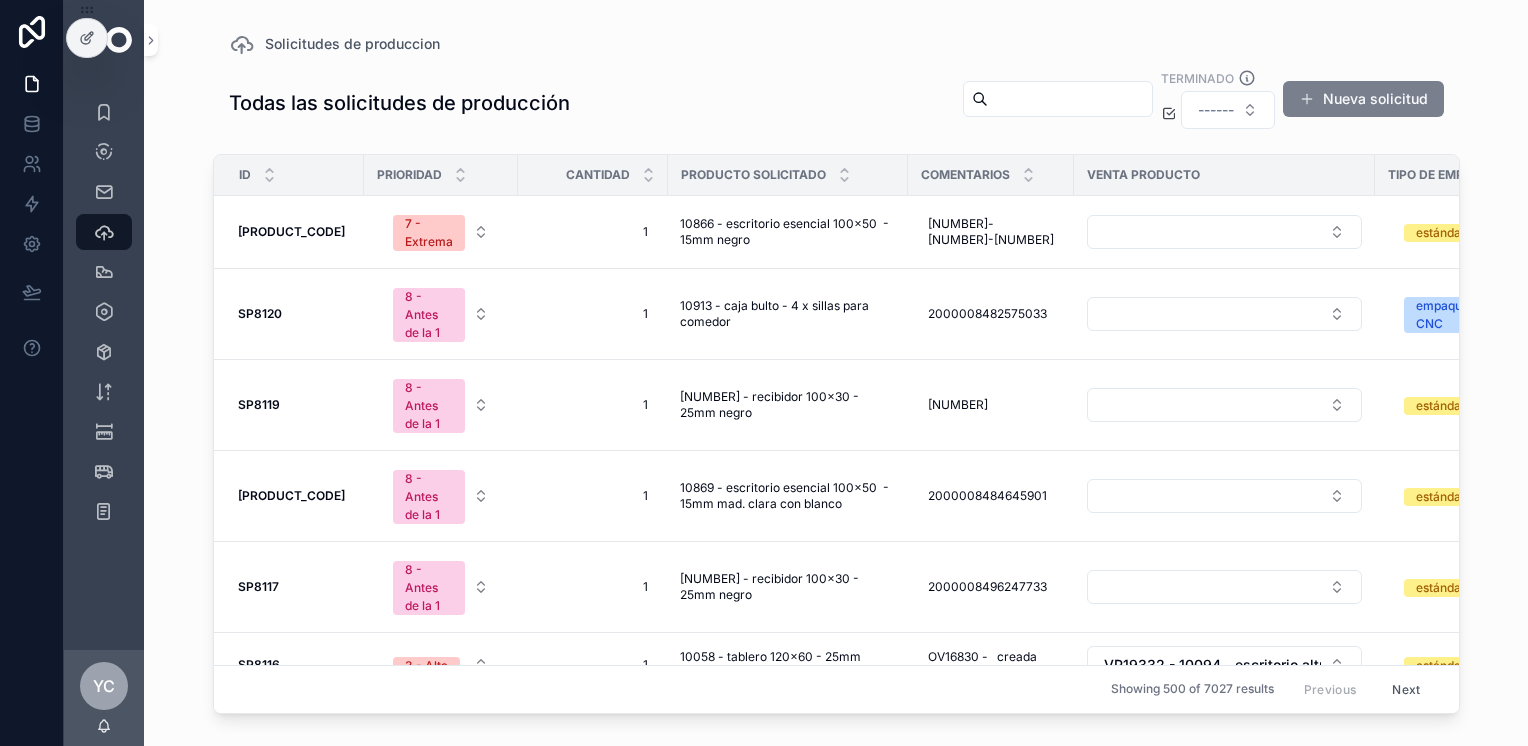 click on "Nueva solicitud" at bounding box center (1363, 99) 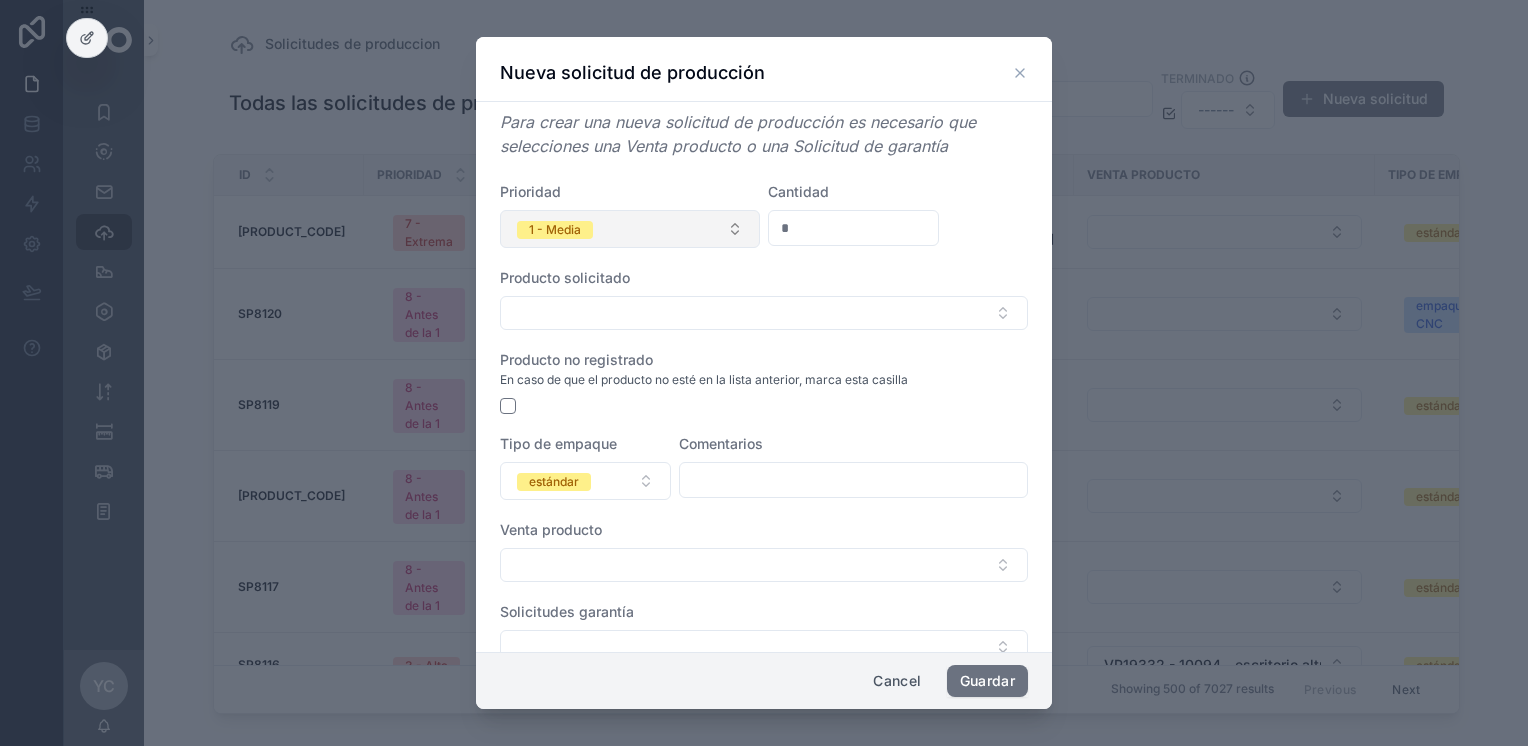click on "1 - Media" at bounding box center [630, 229] 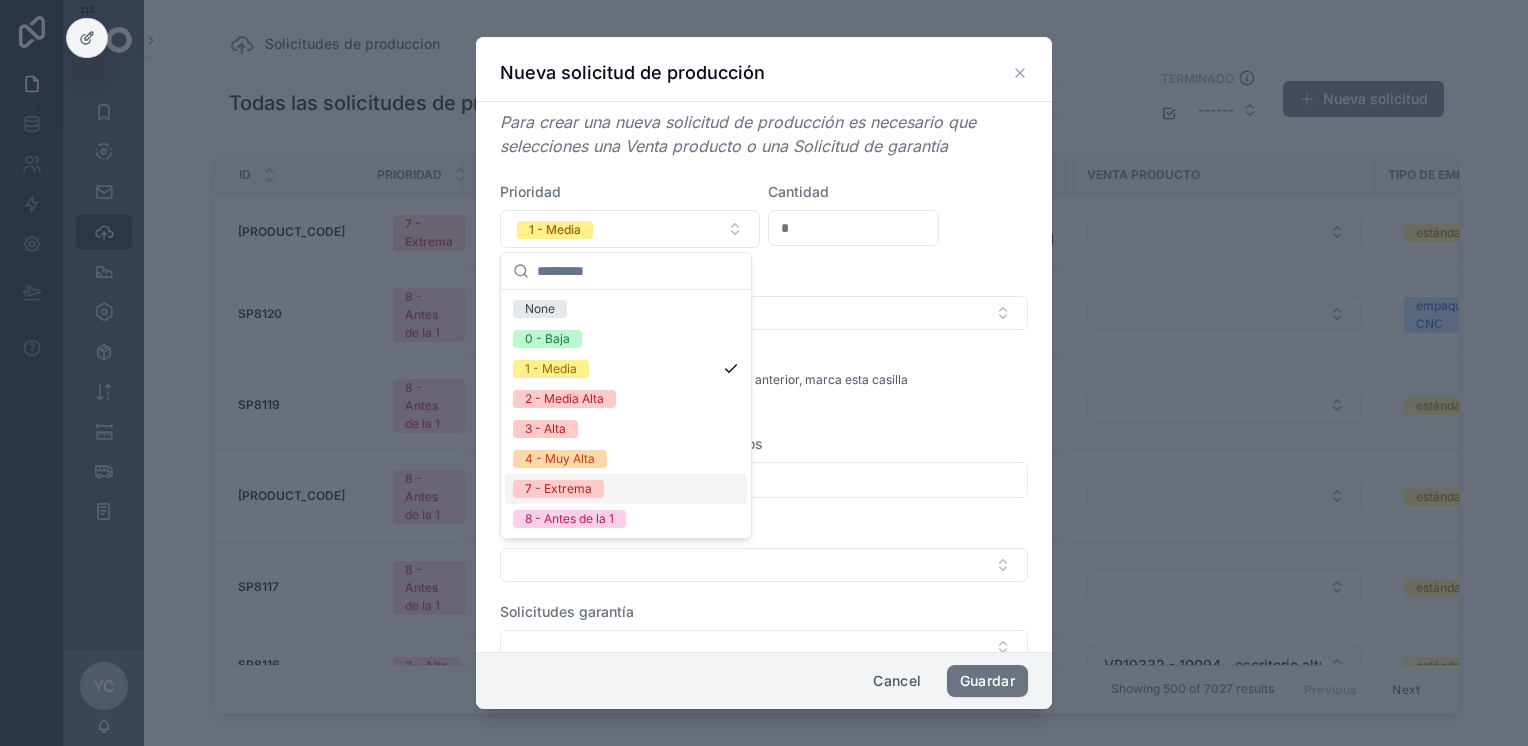 click on "7 - Extrema" at bounding box center [558, 489] 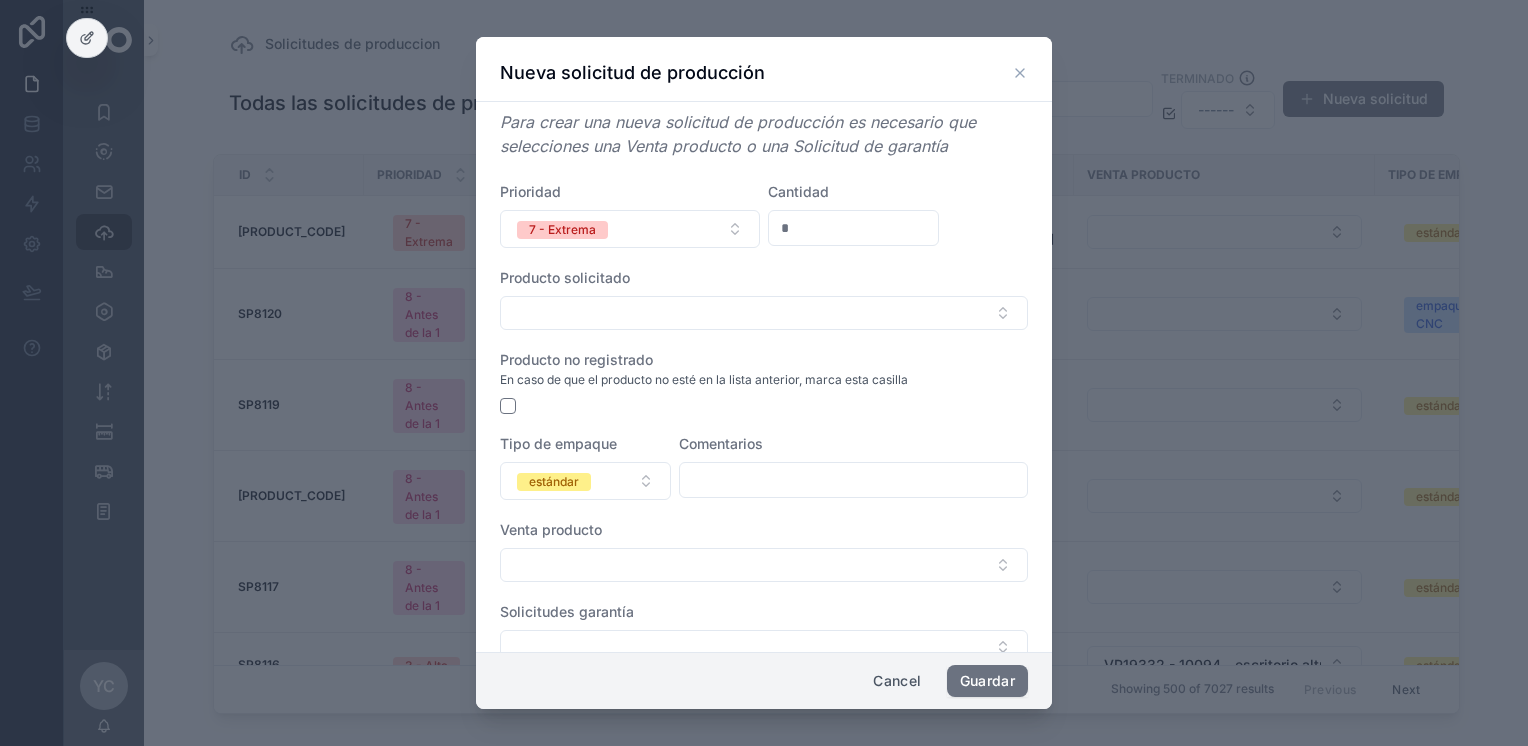 click at bounding box center [853, 480] 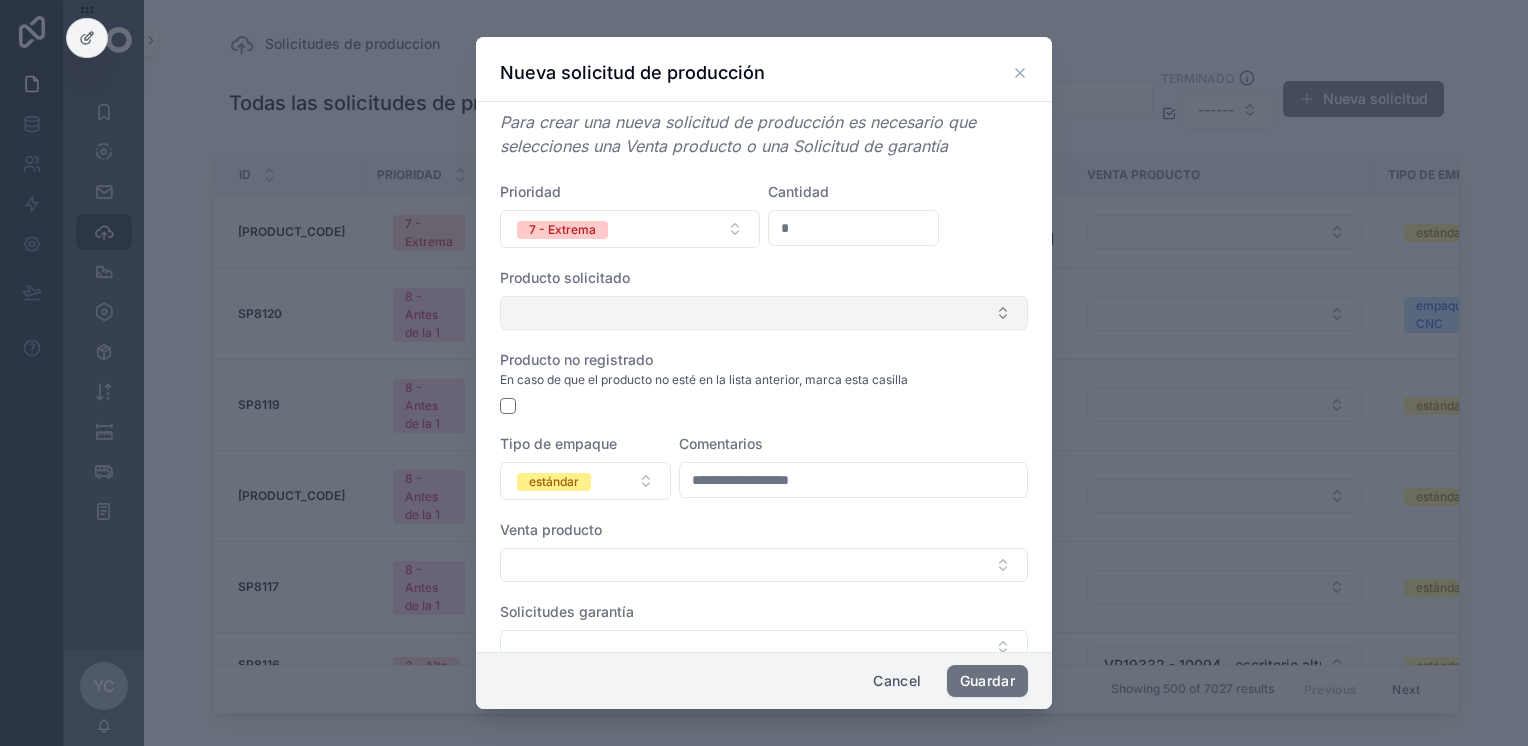 type on "**********" 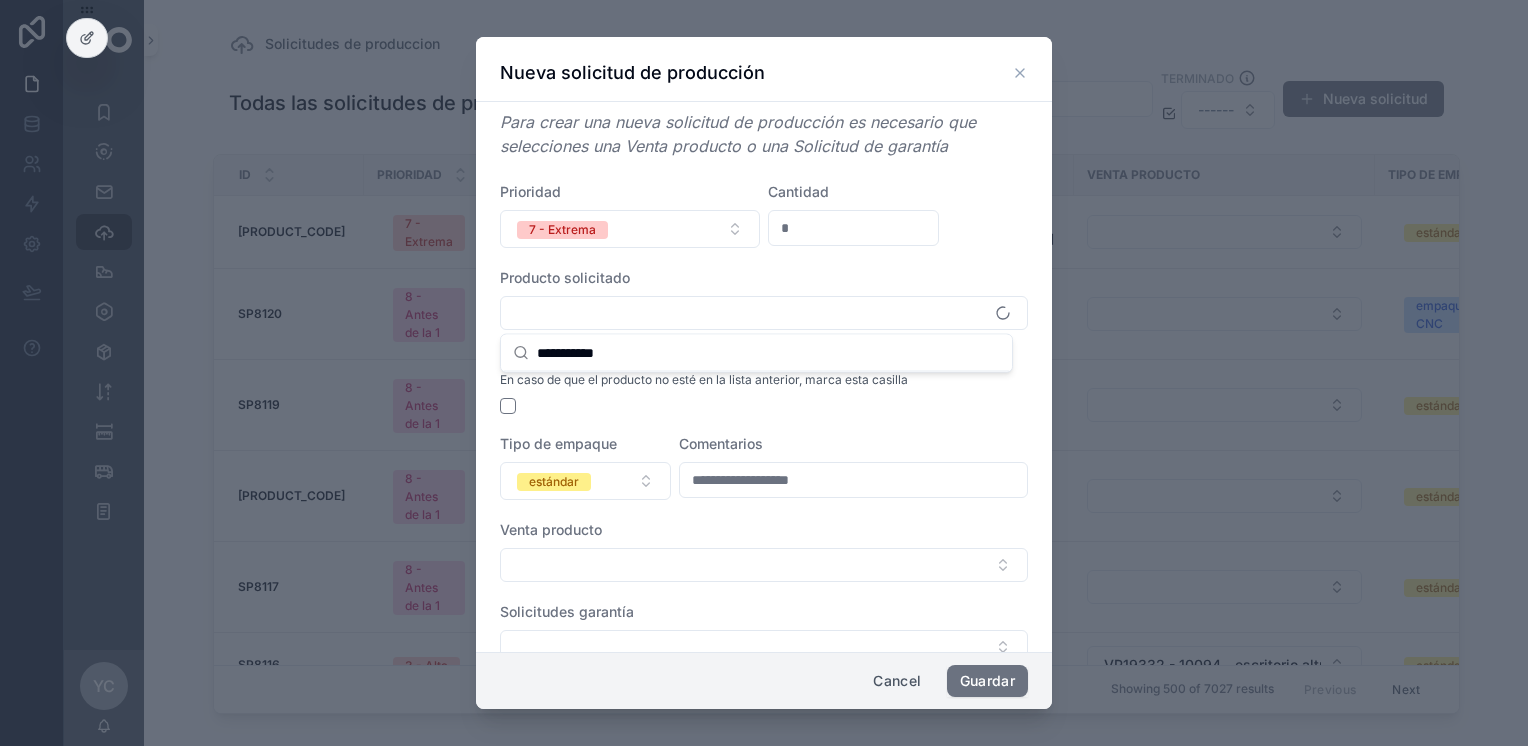 scroll, scrollTop: 0, scrollLeft: 0, axis: both 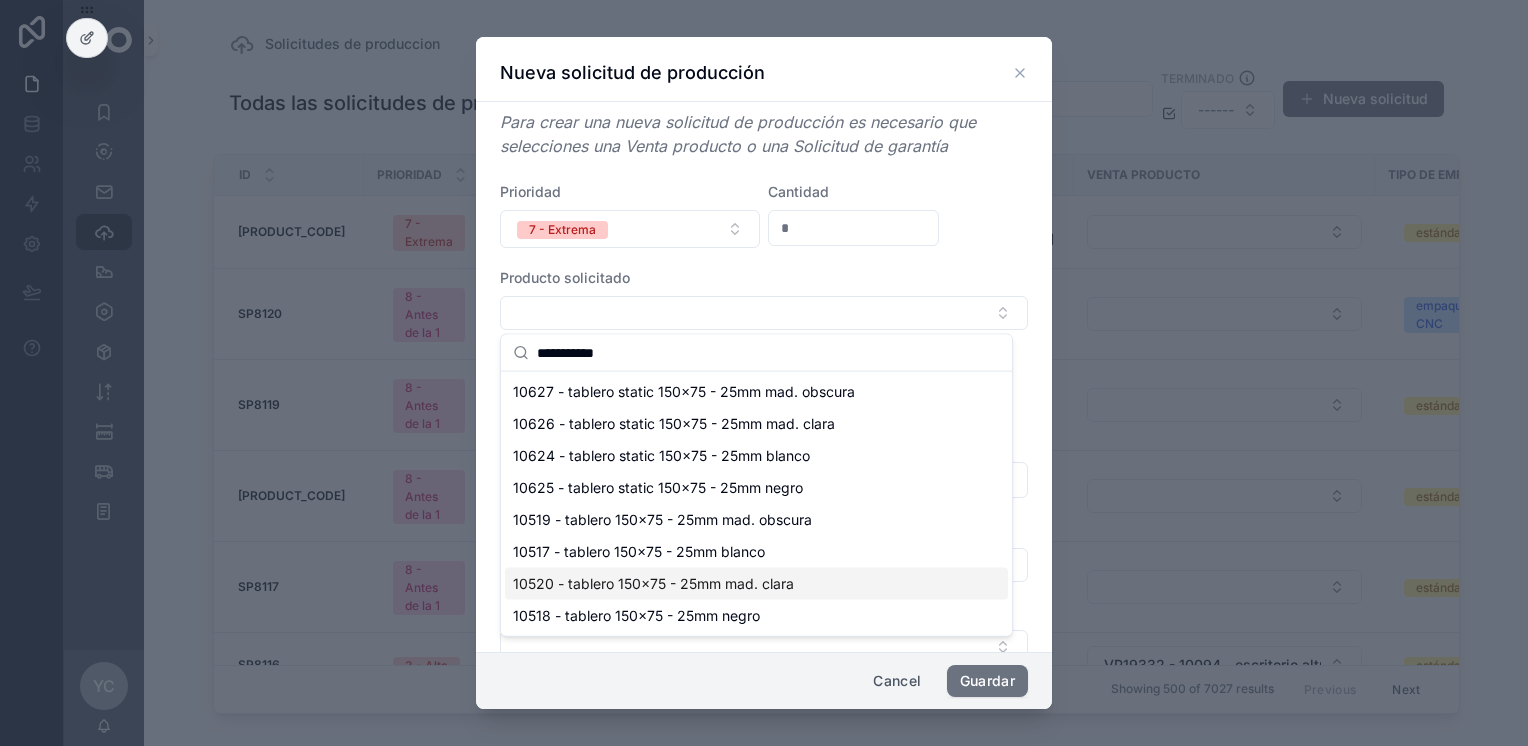 type on "**********" 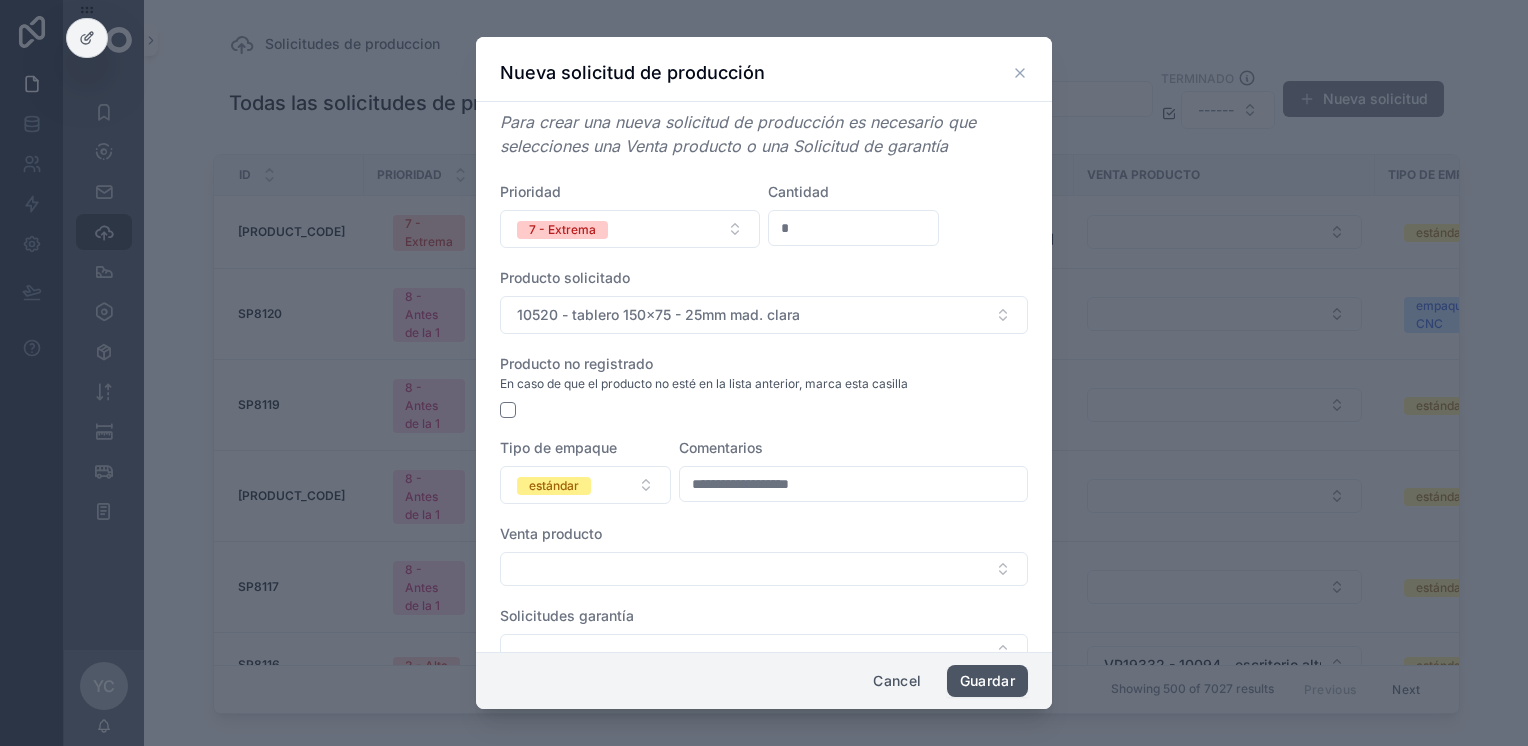 click on "Guardar" at bounding box center [987, 681] 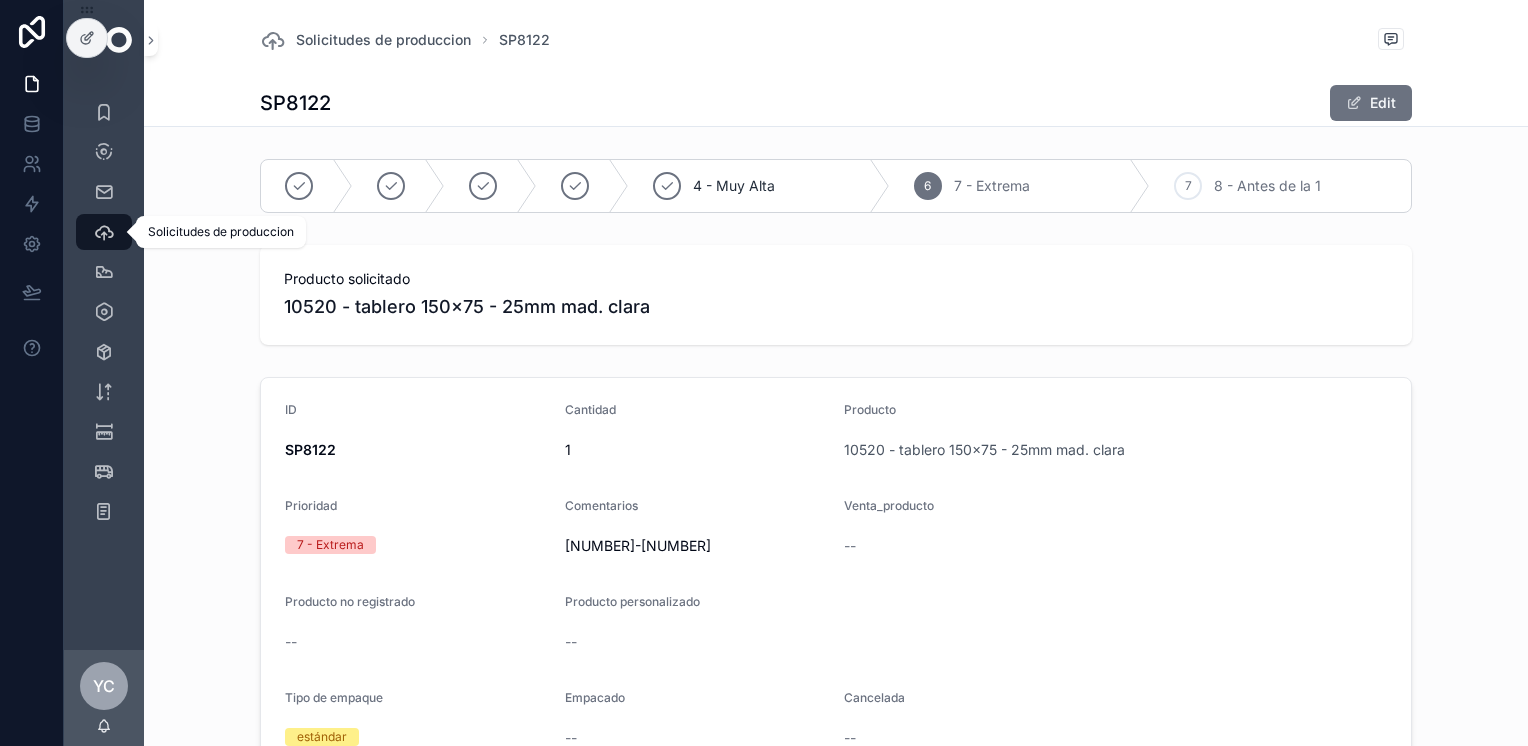 click on "Solicitudes de produccion" at bounding box center (104, 232) 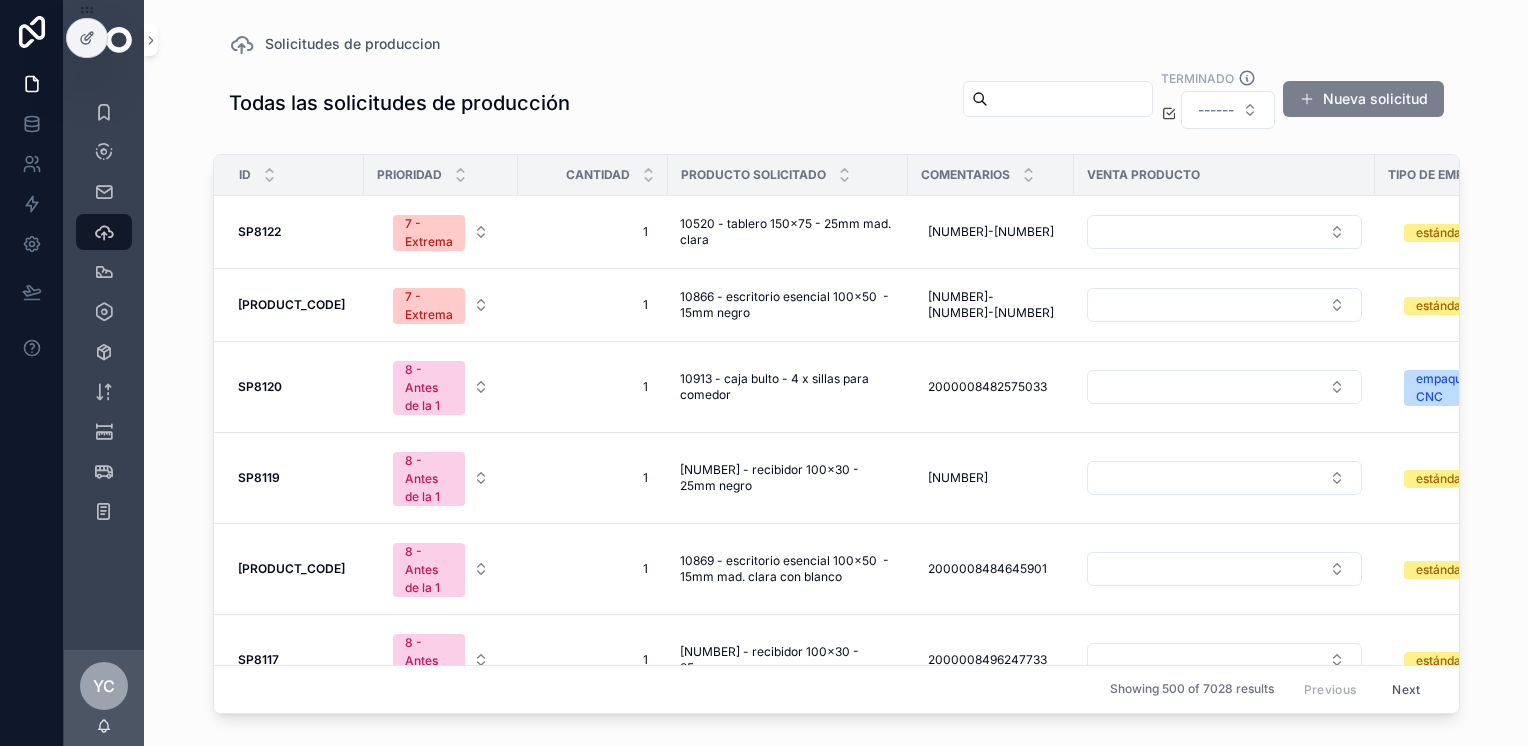 click on "Nueva solicitud" at bounding box center (1363, 99) 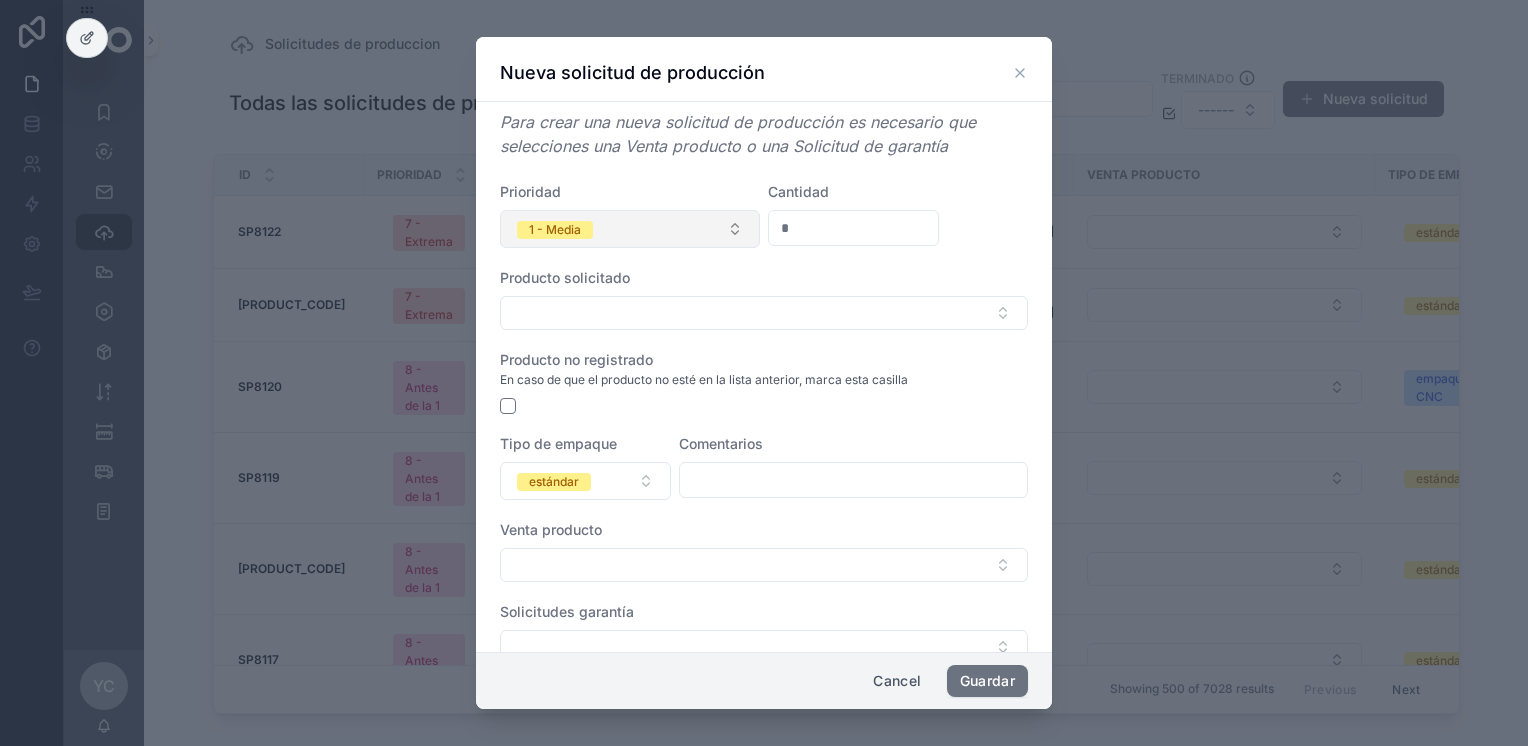 click on "1 - Media" at bounding box center (555, 229) 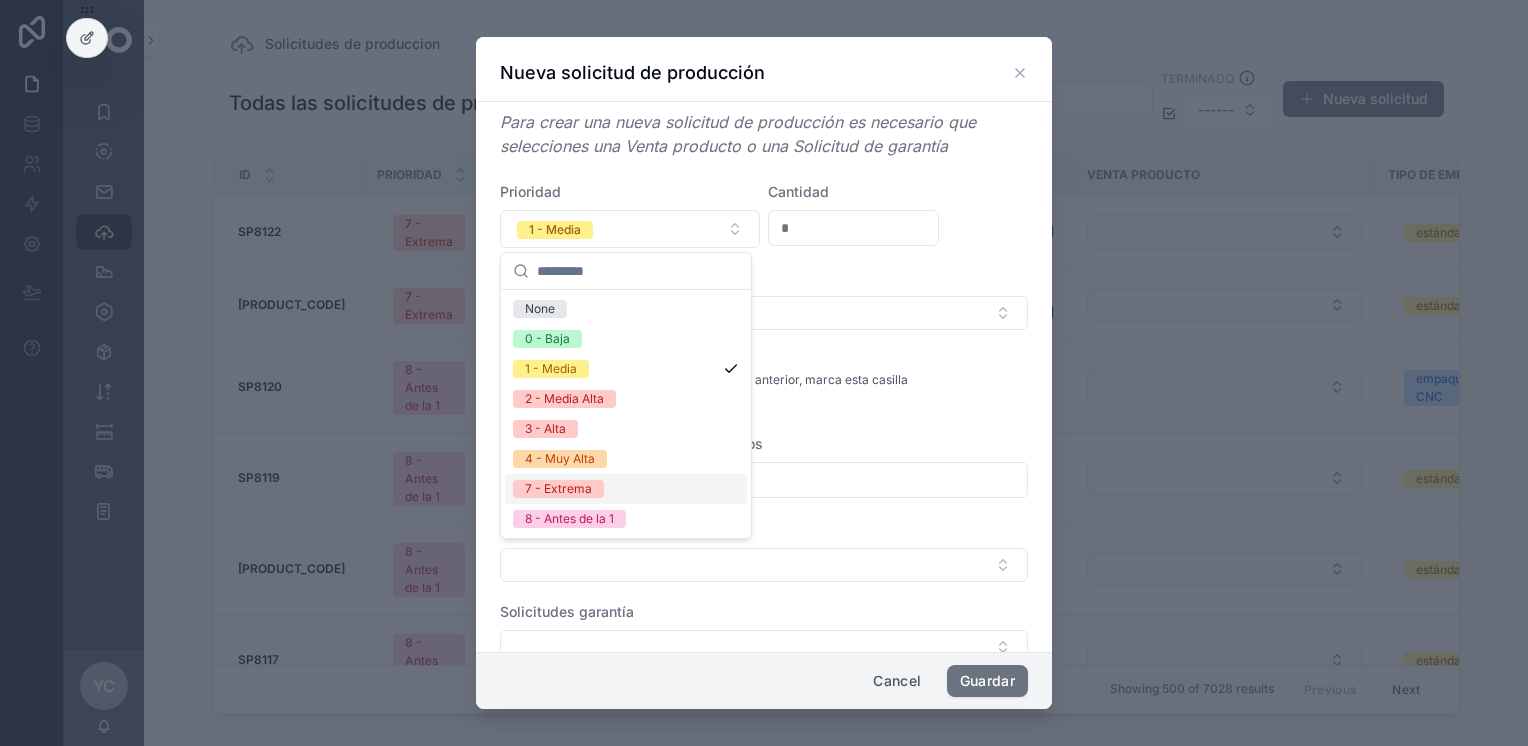 click on "7 - Extrema" at bounding box center [626, 489] 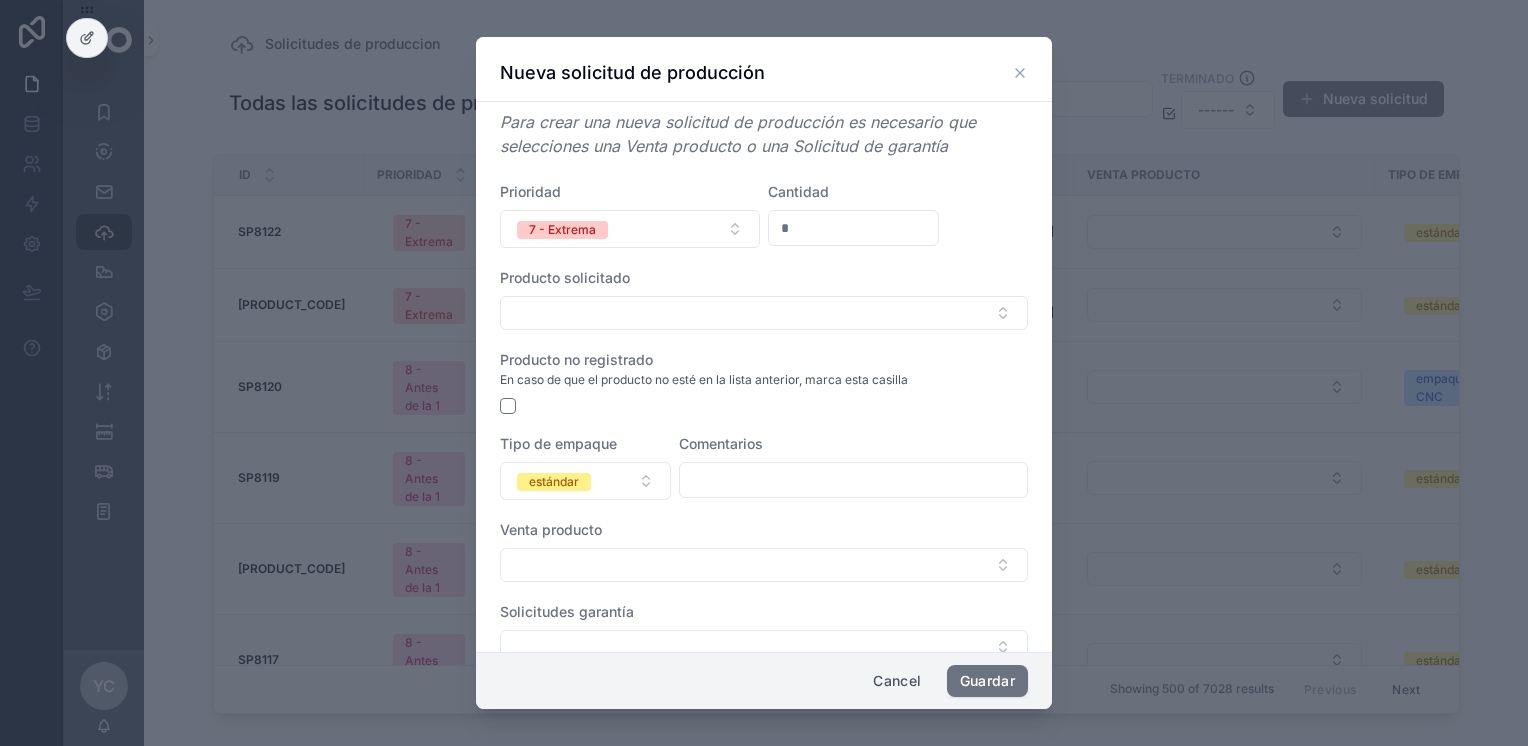 click at bounding box center [853, 480] 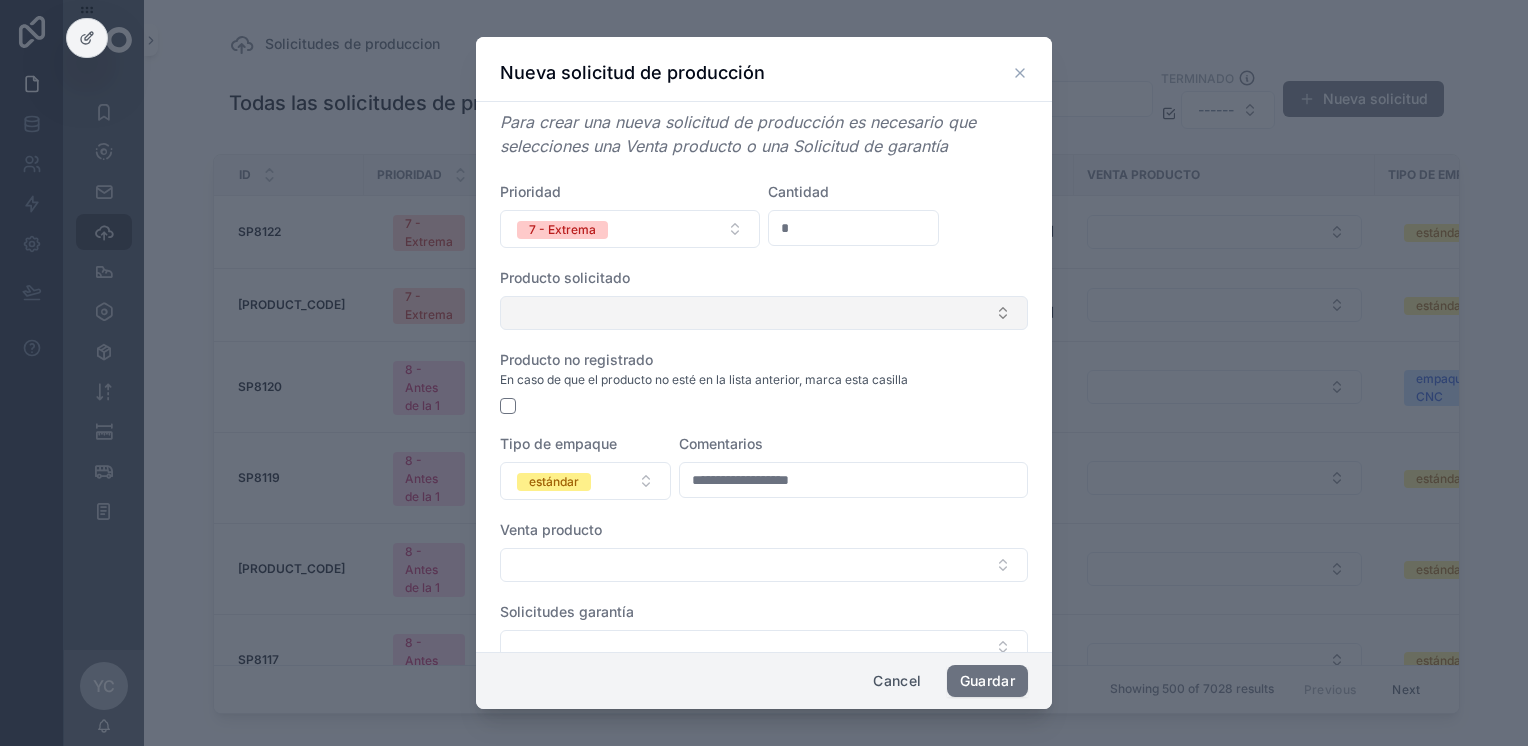 type on "**********" 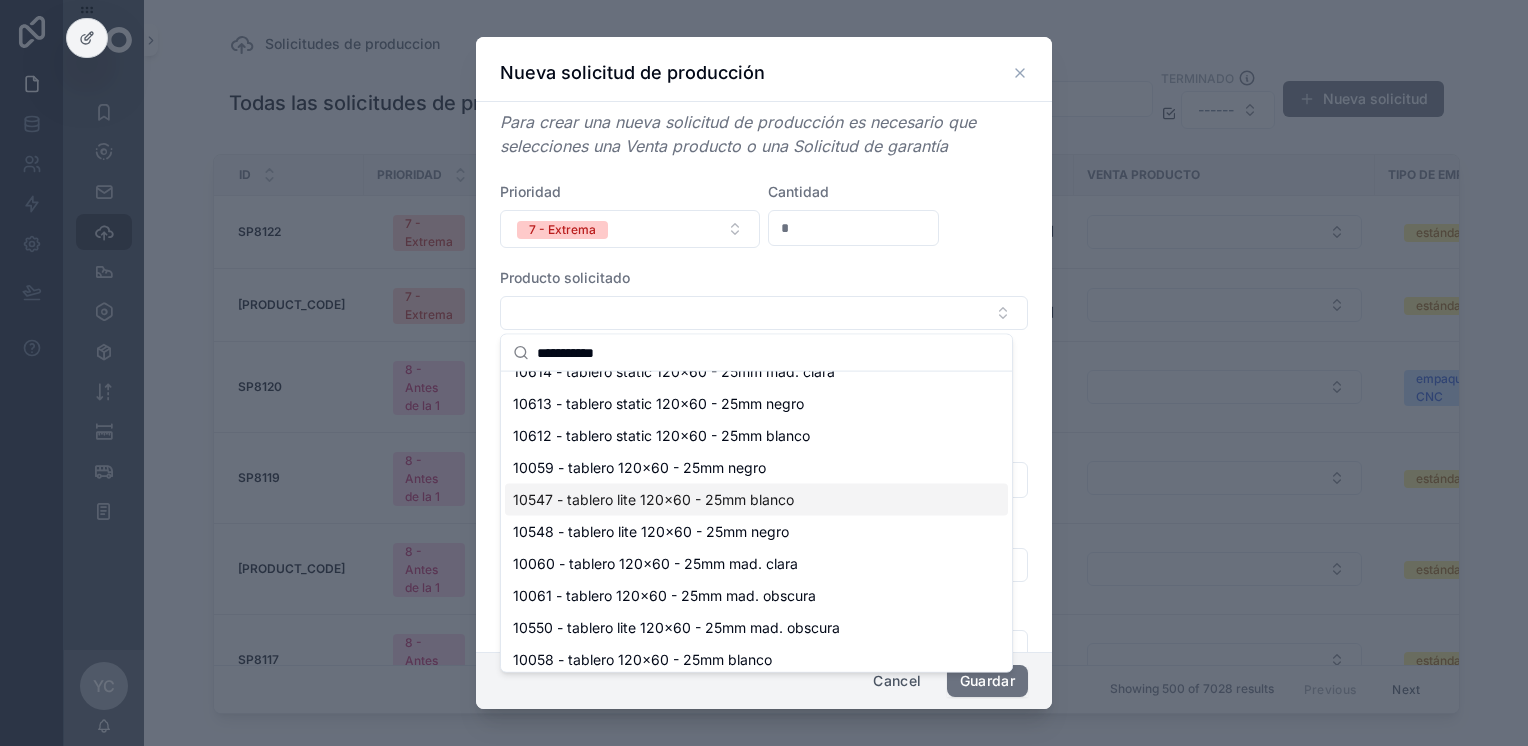 scroll, scrollTop: 28, scrollLeft: 0, axis: vertical 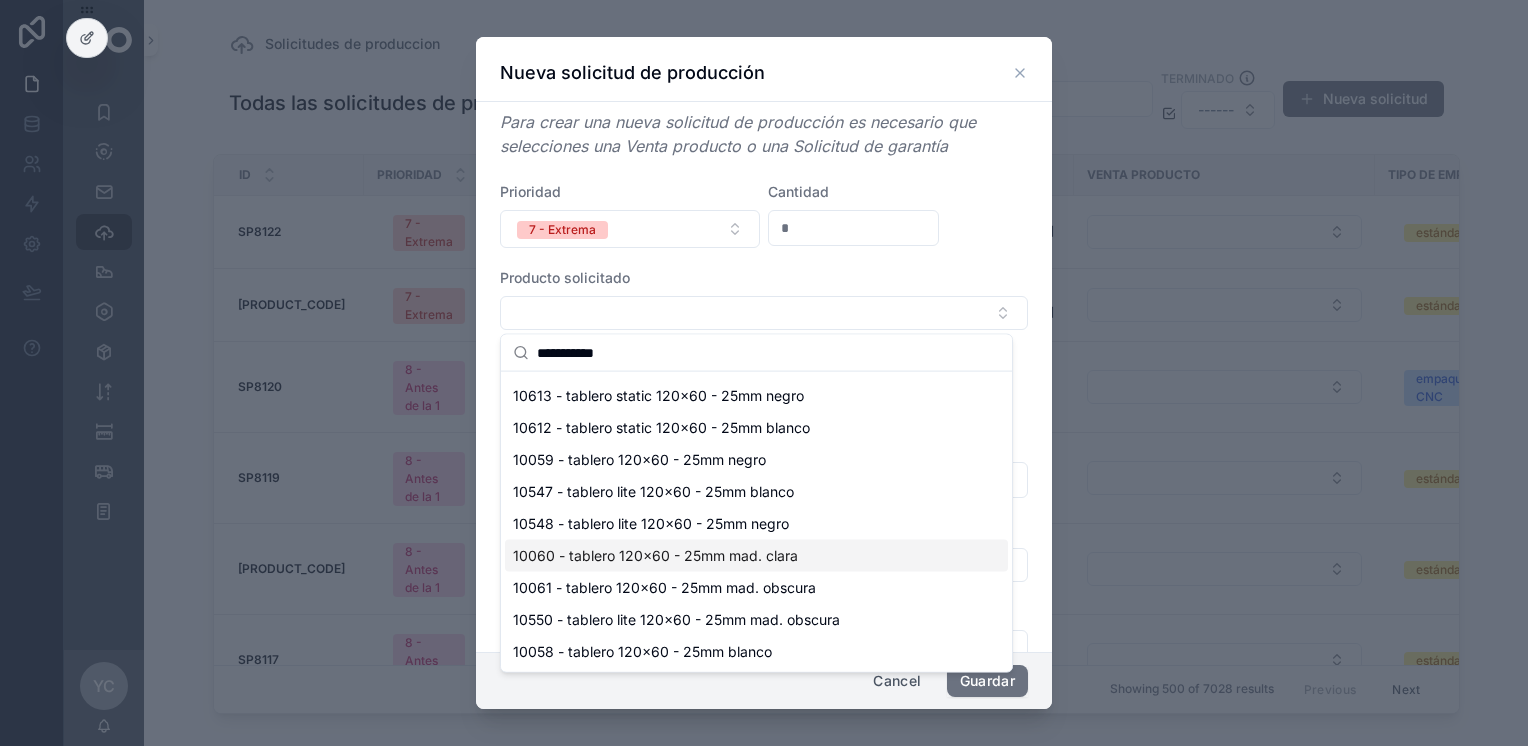 type on "**********" 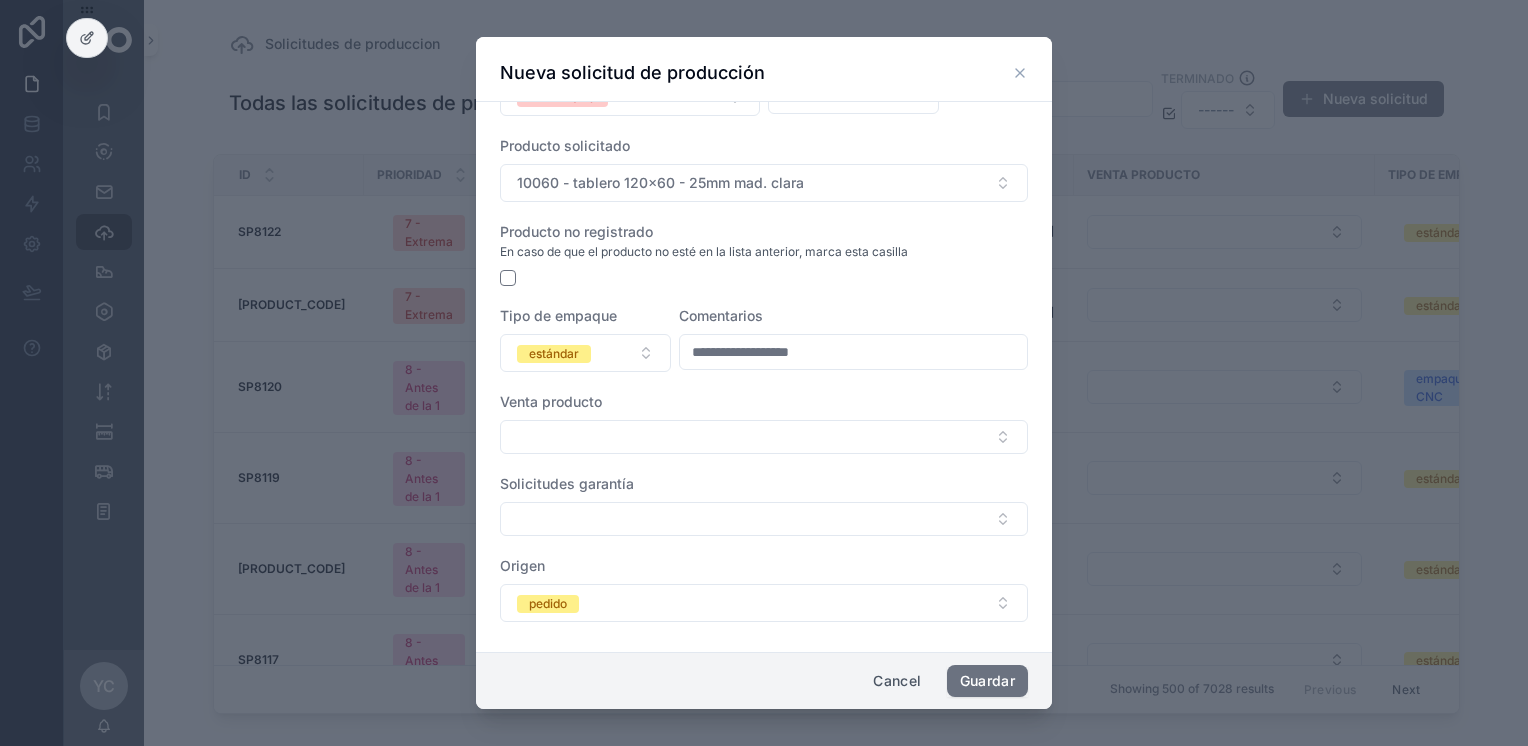 scroll, scrollTop: 136, scrollLeft: 0, axis: vertical 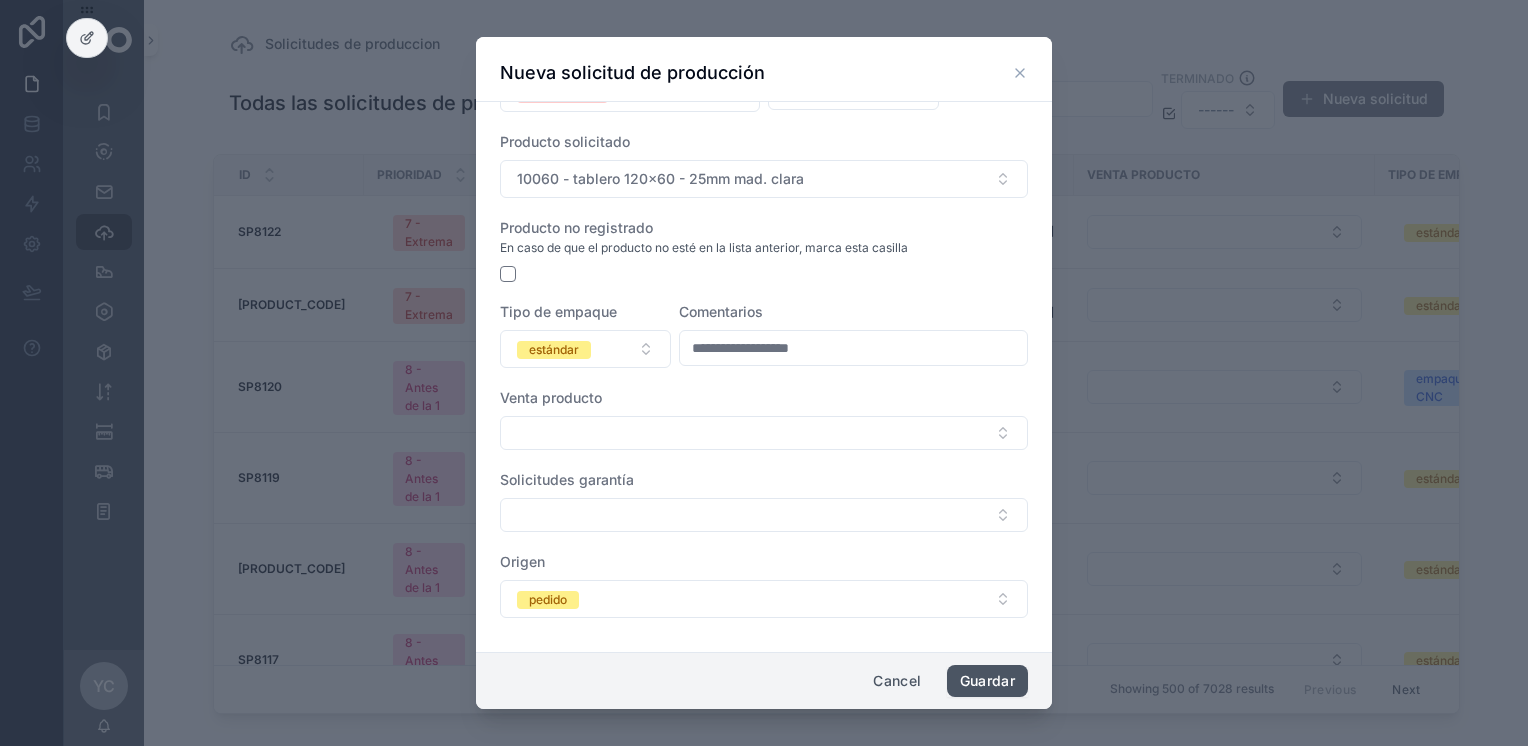 click on "Guardar" at bounding box center (987, 681) 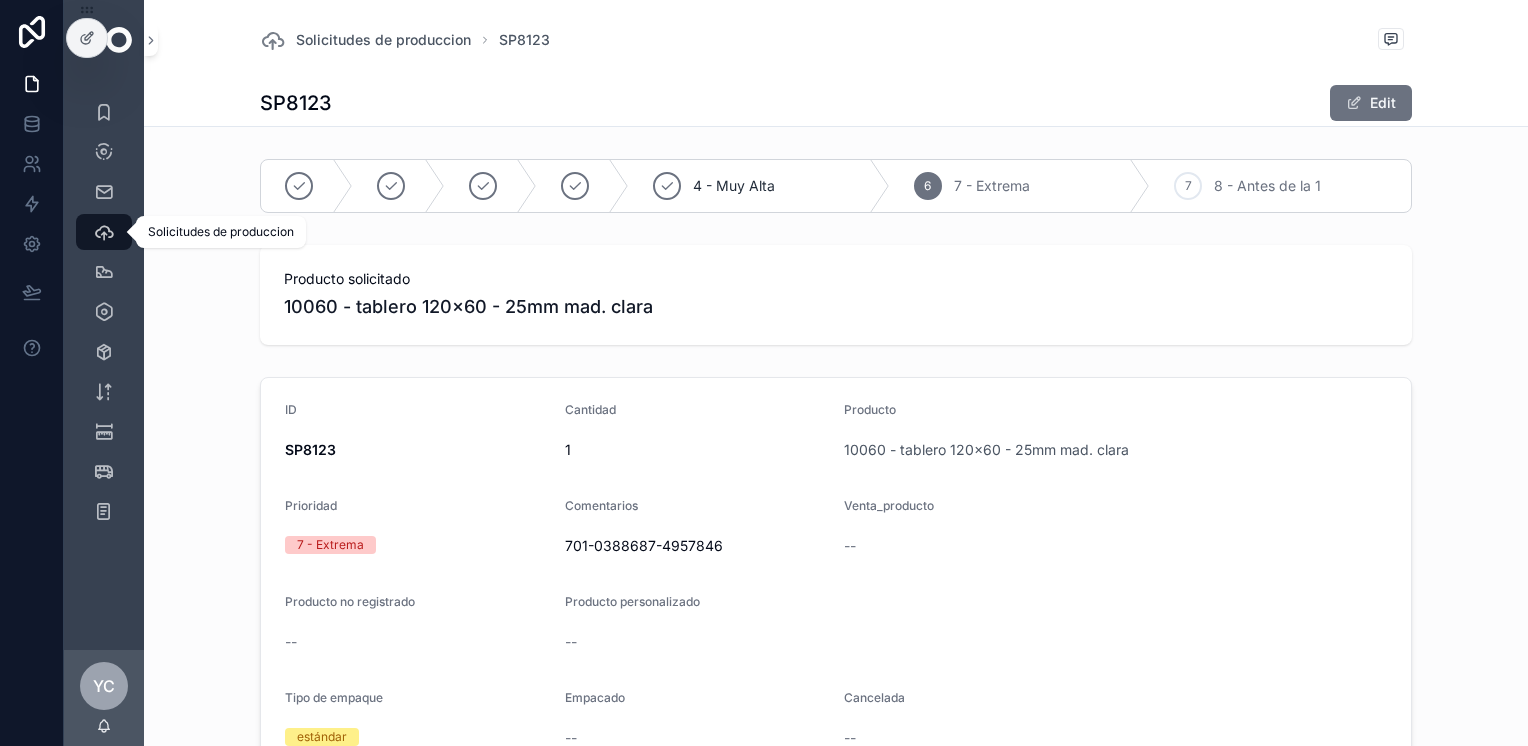 click at bounding box center (104, 232) 